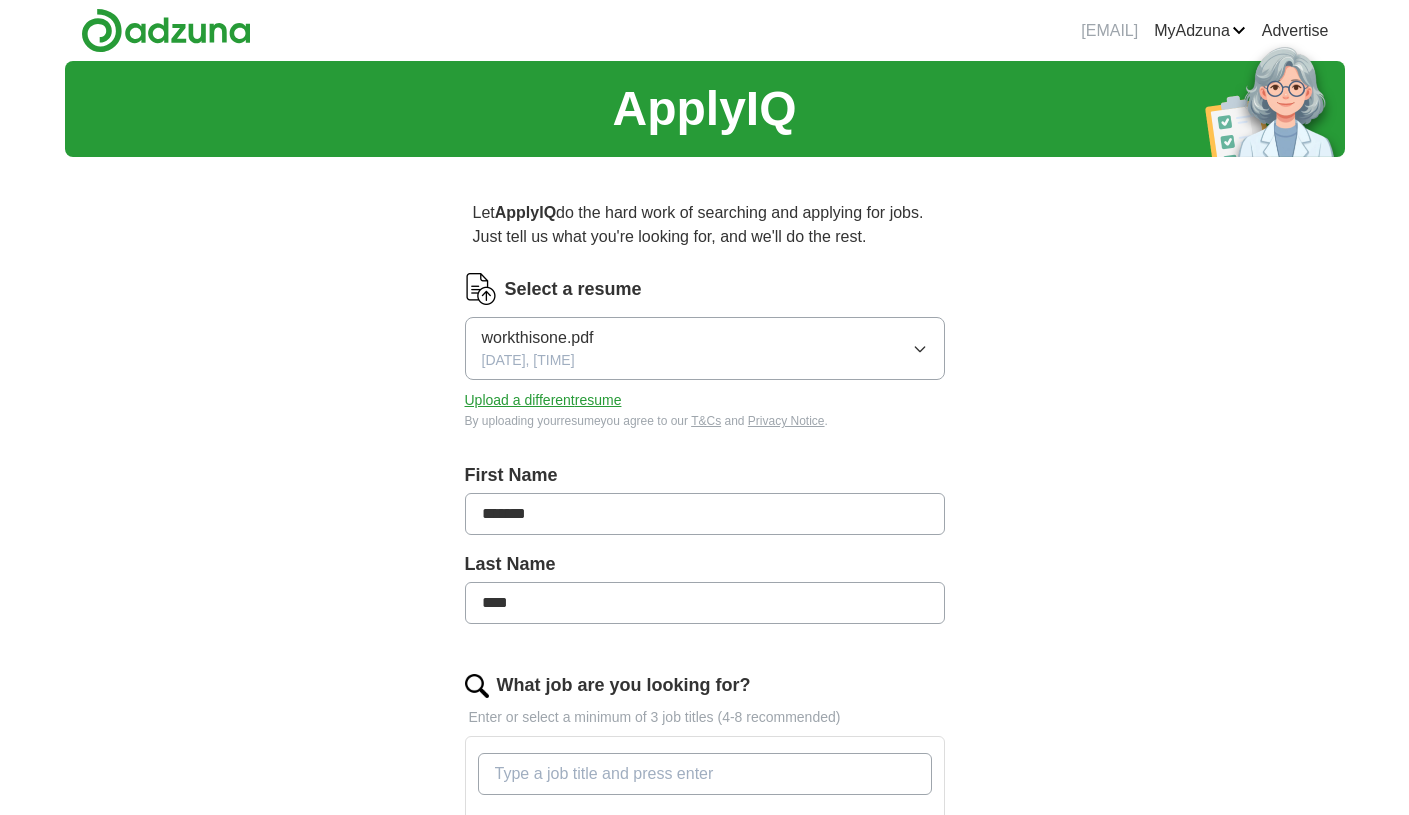 scroll, scrollTop: 0, scrollLeft: 0, axis: both 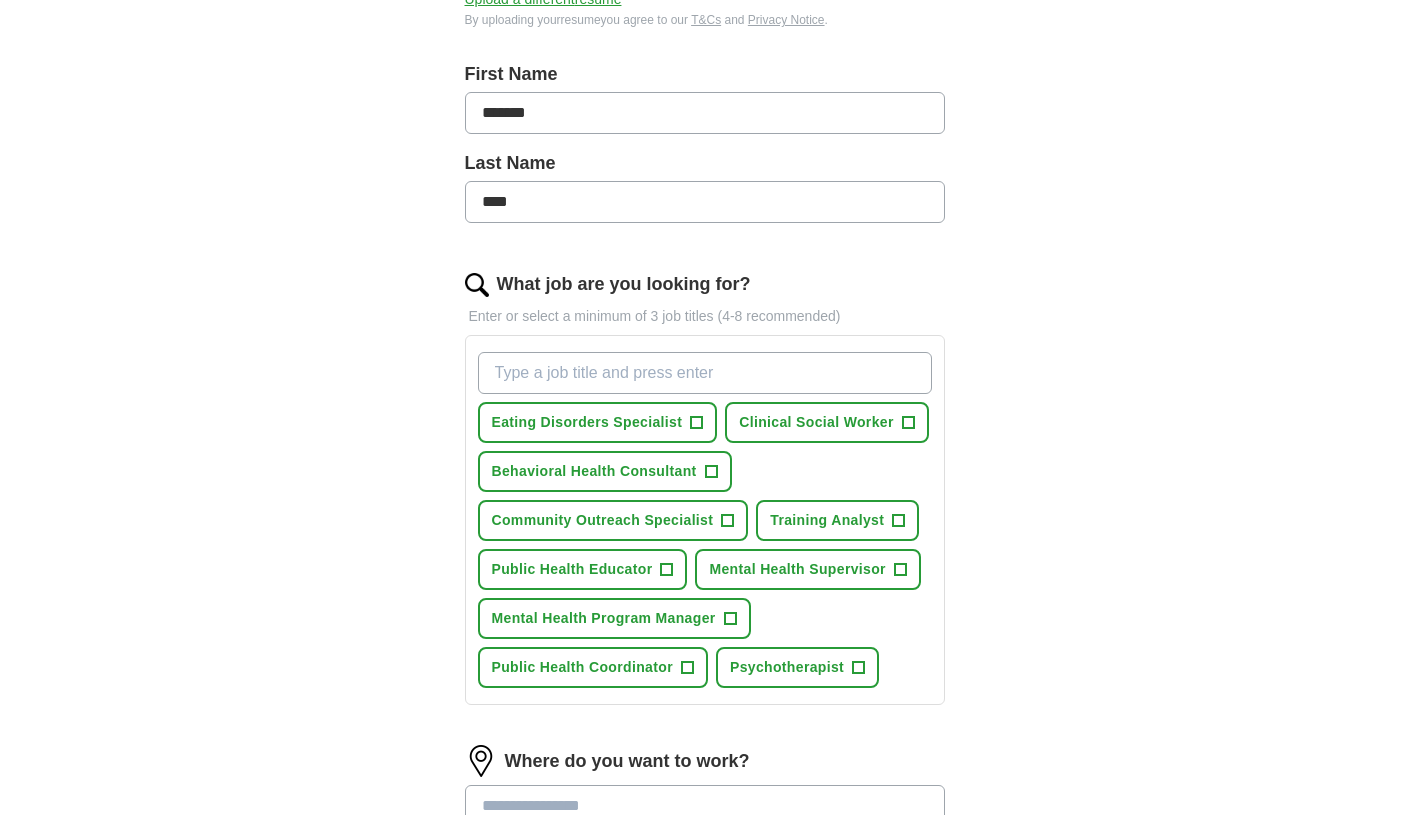 click on "+" at bounding box center [697, 423] 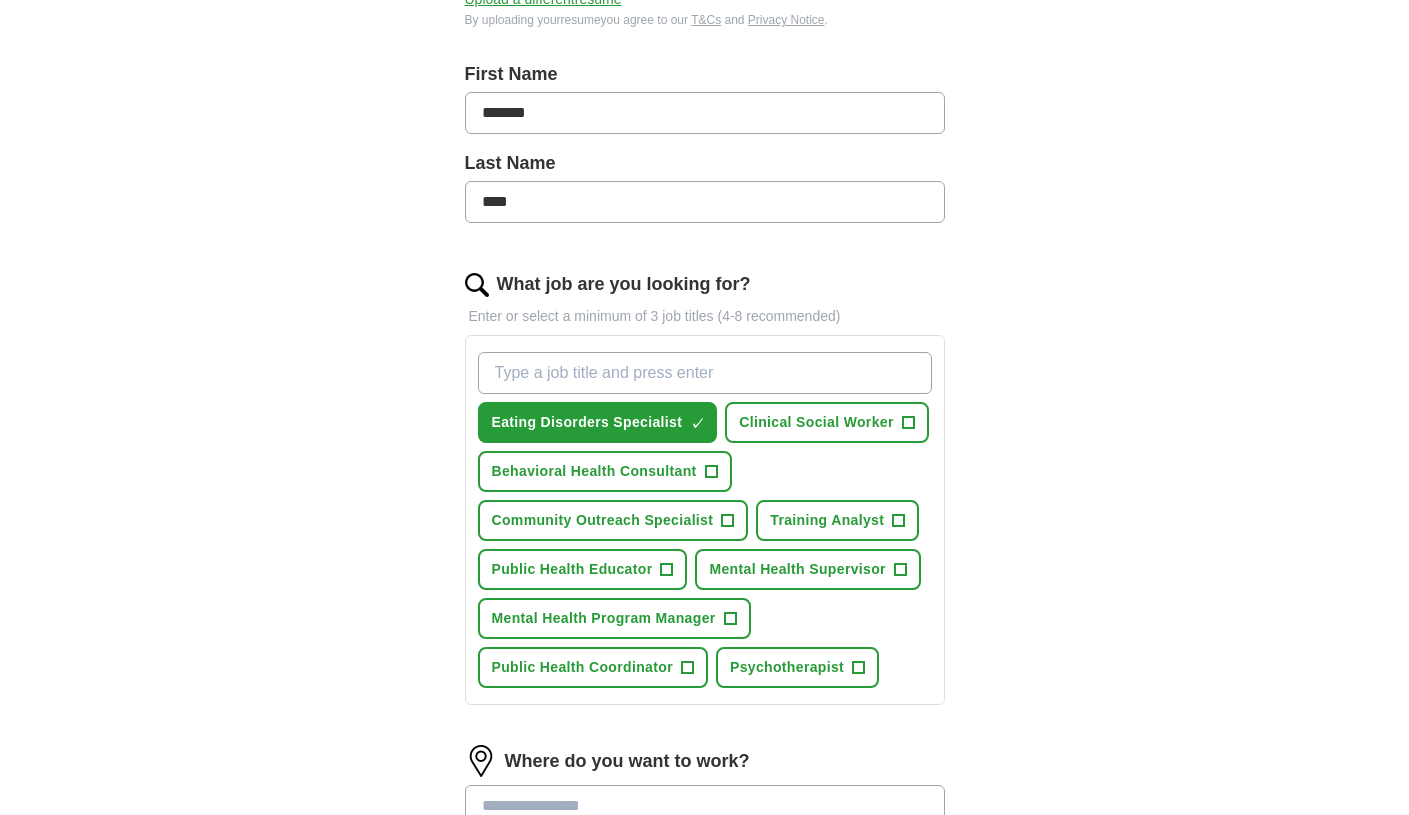 click on "+" at bounding box center [711, 472] 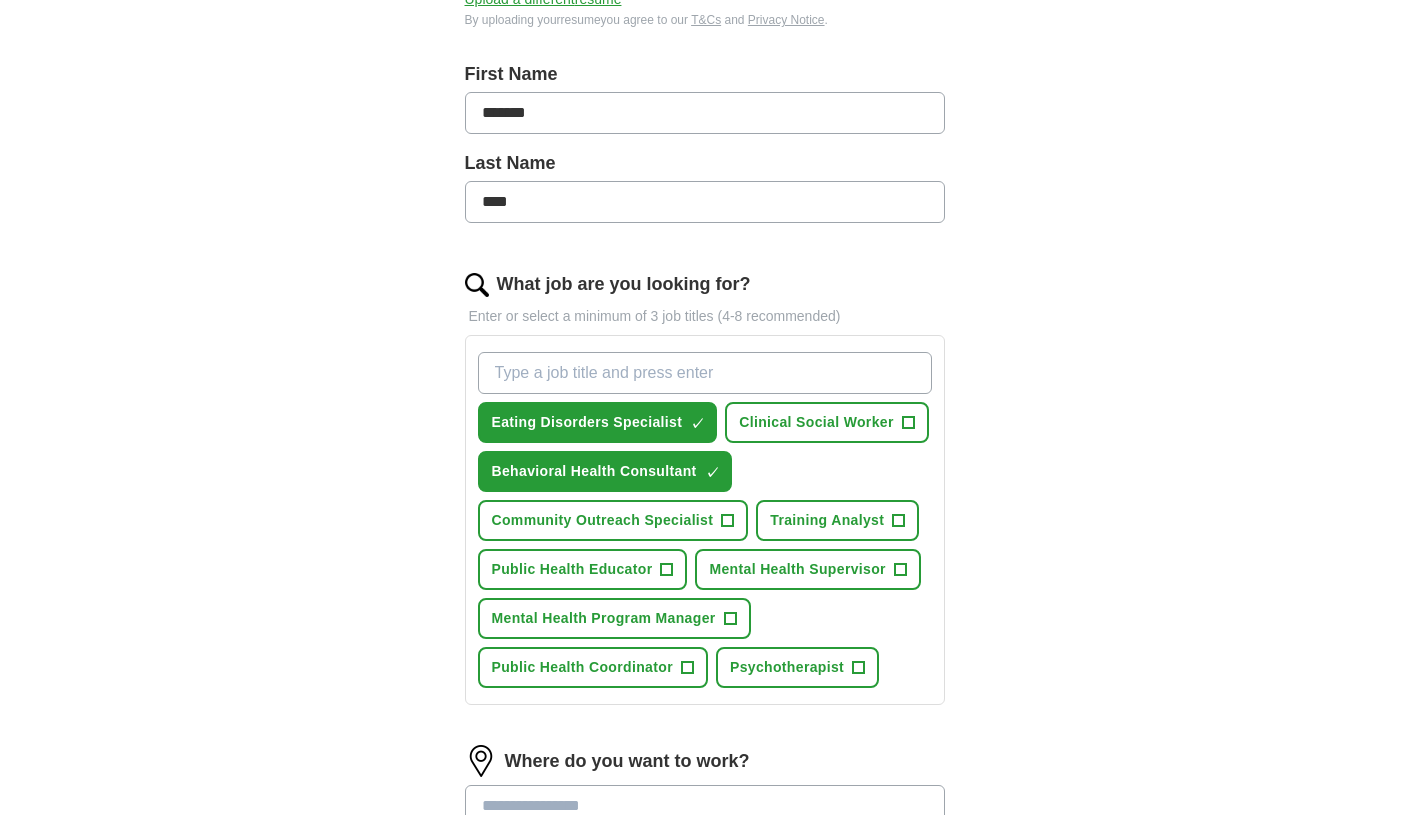 click on "+" at bounding box center [728, 521] 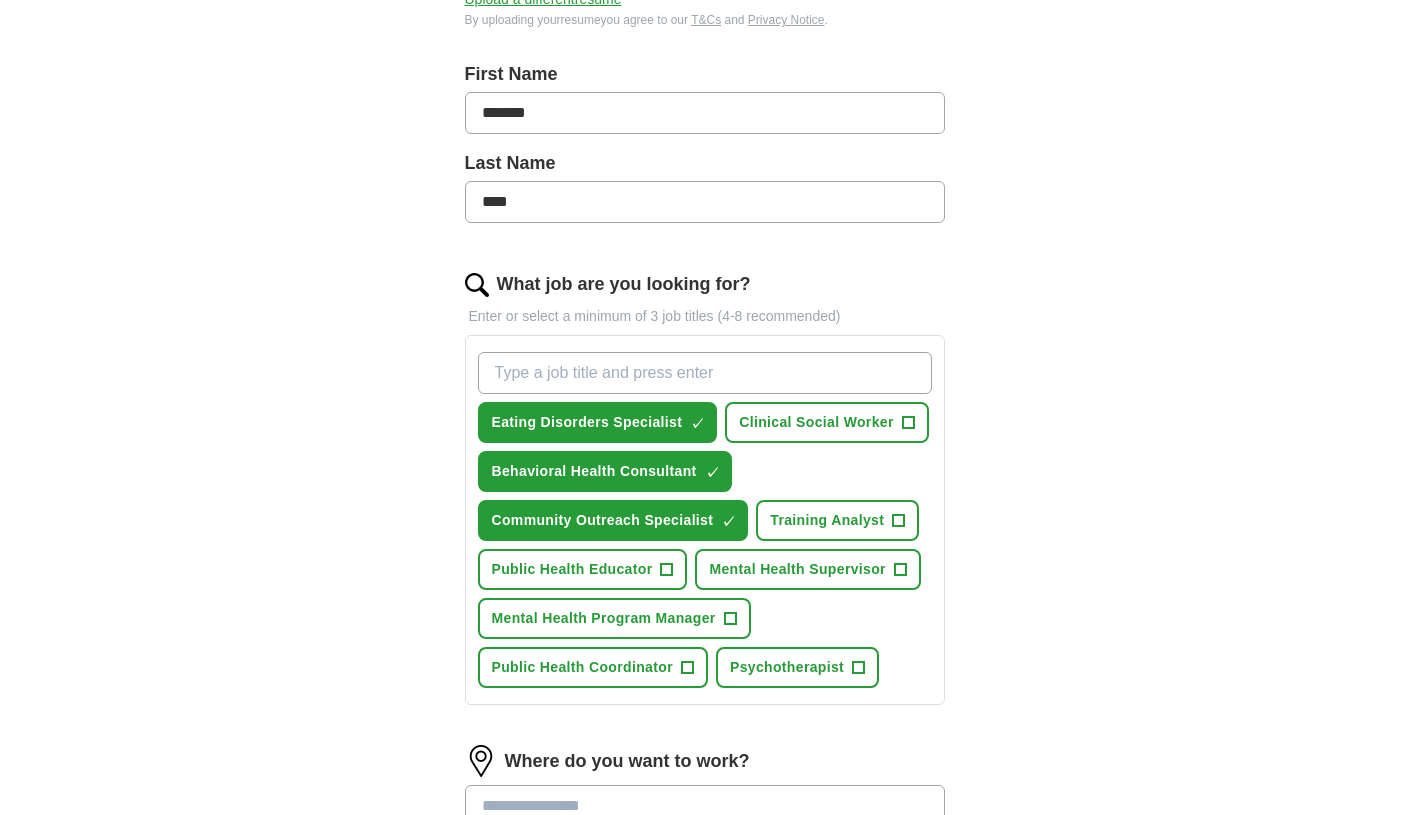 click on "+" at bounding box center [908, 423] 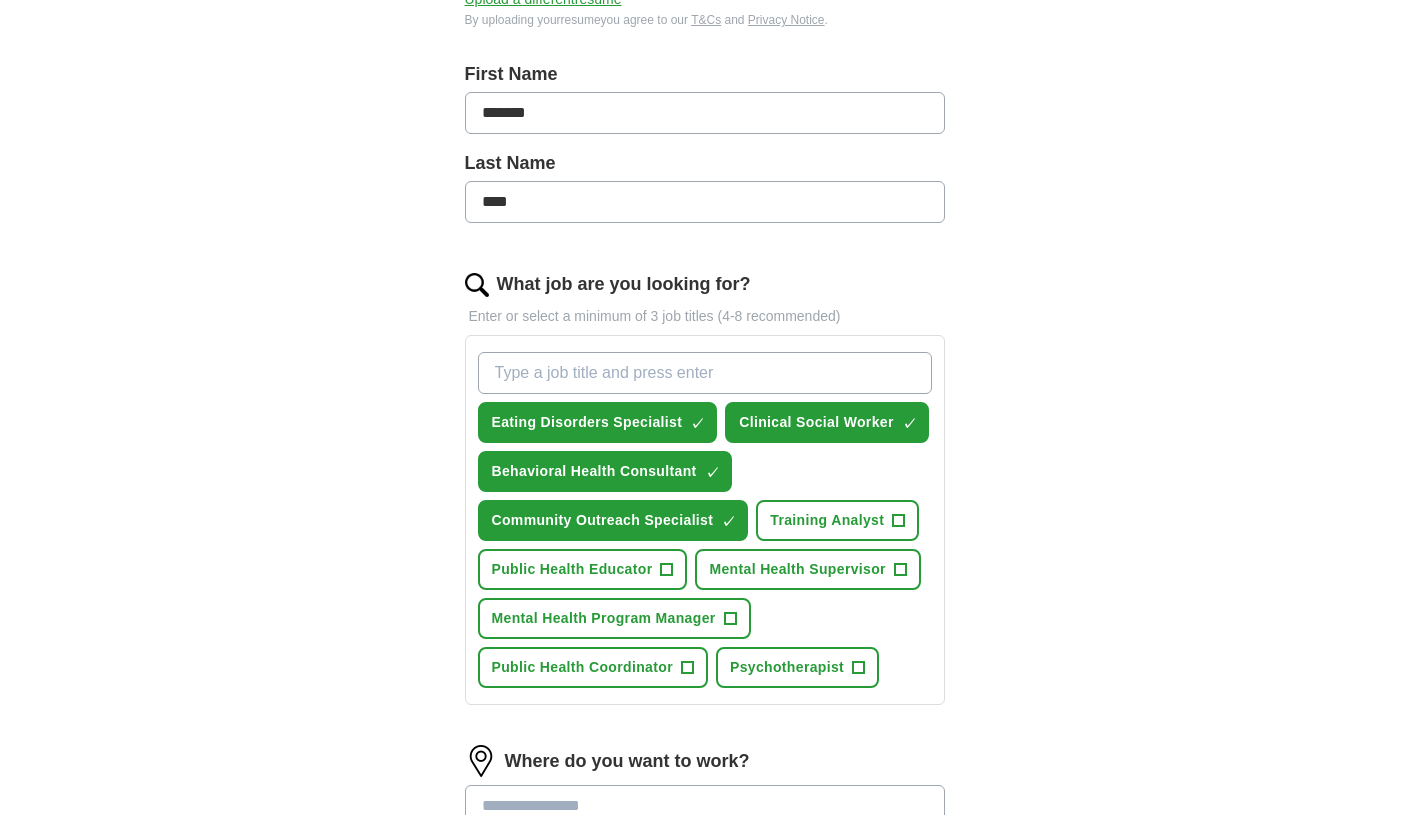 click on "+" at bounding box center (899, 521) 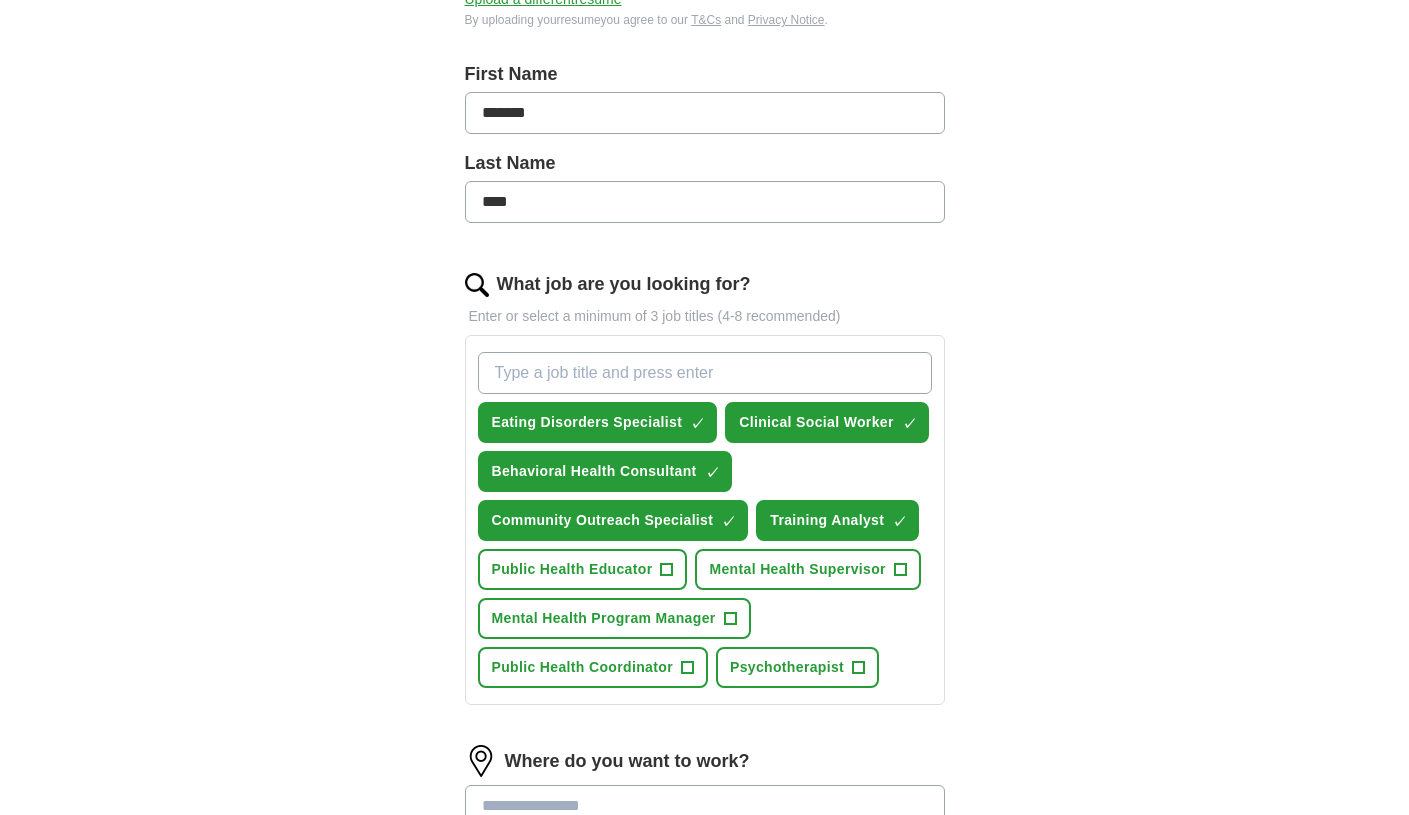 click on "+" at bounding box center (667, 570) 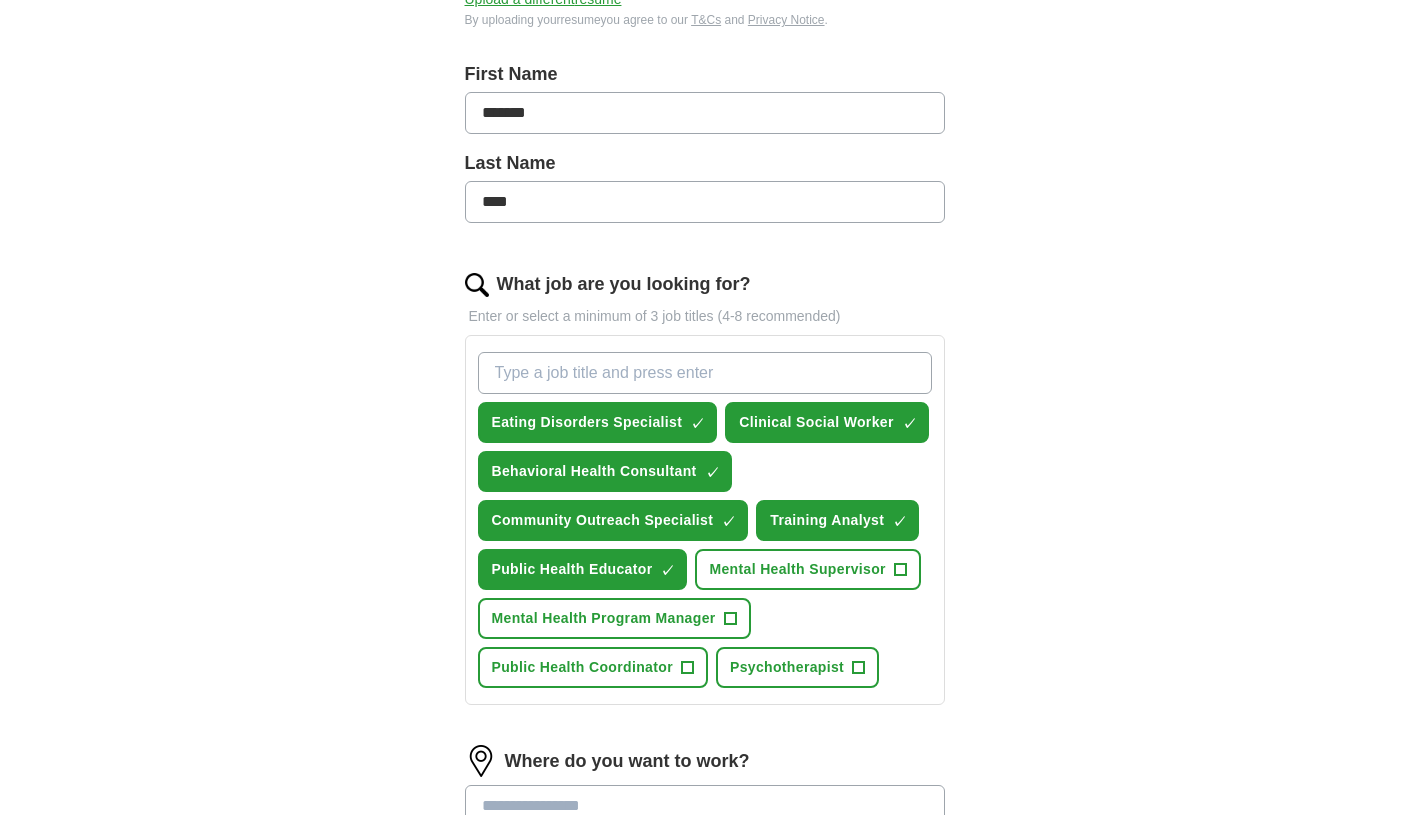 click on "Mental Health Supervisor" at bounding box center (797, 569) 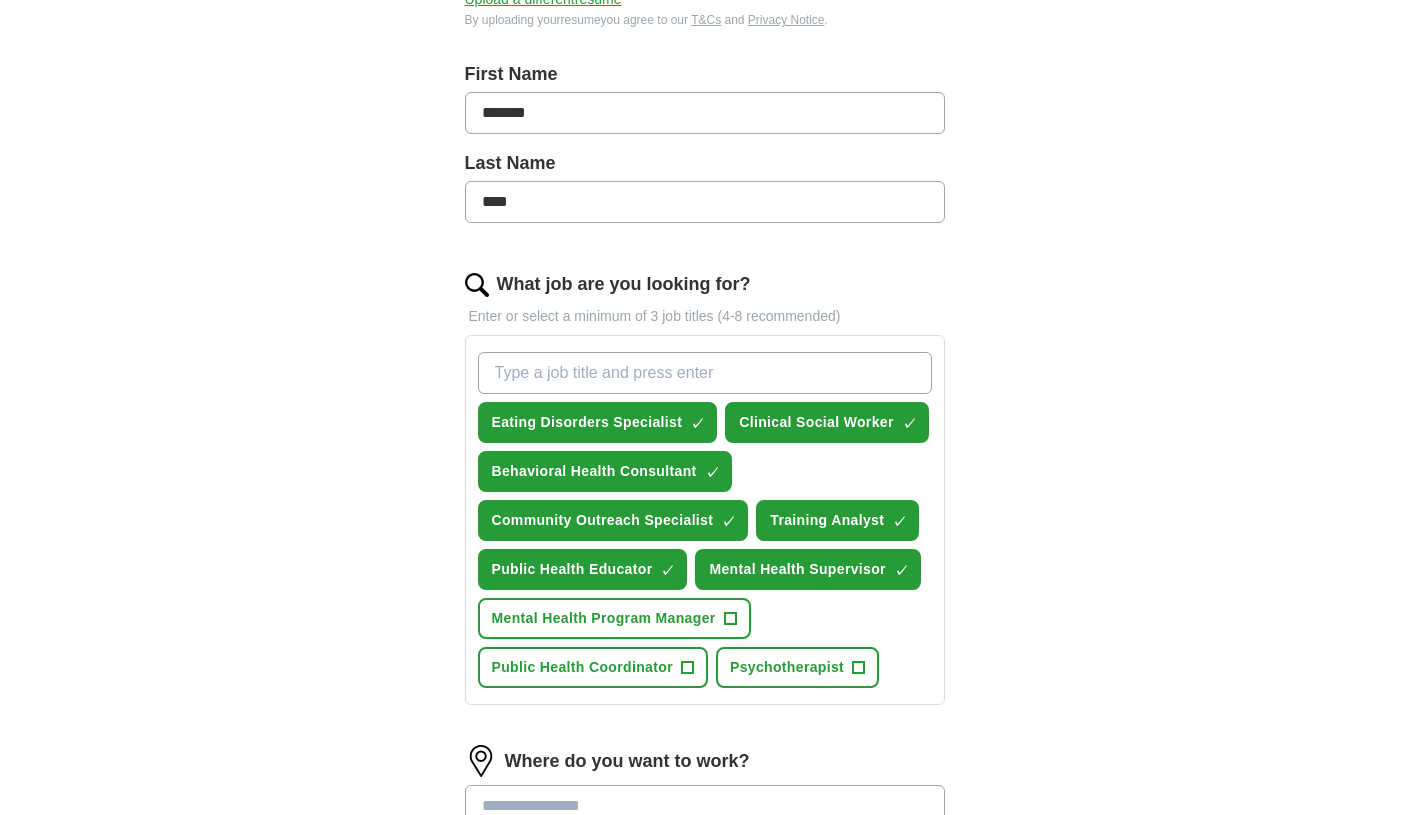 click on "Psychotherapist" at bounding box center [787, 667] 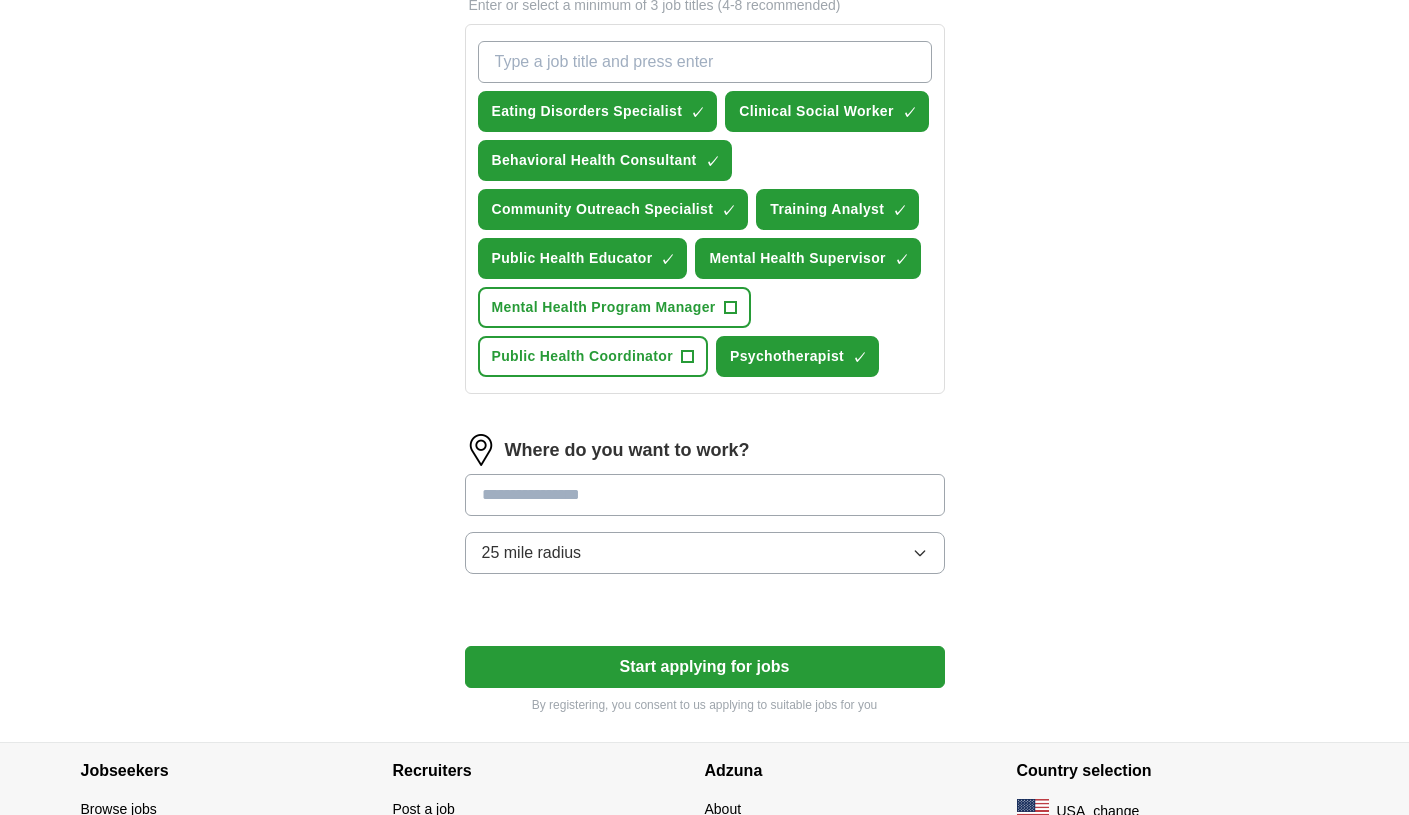 scroll, scrollTop: 713, scrollLeft: 0, axis: vertical 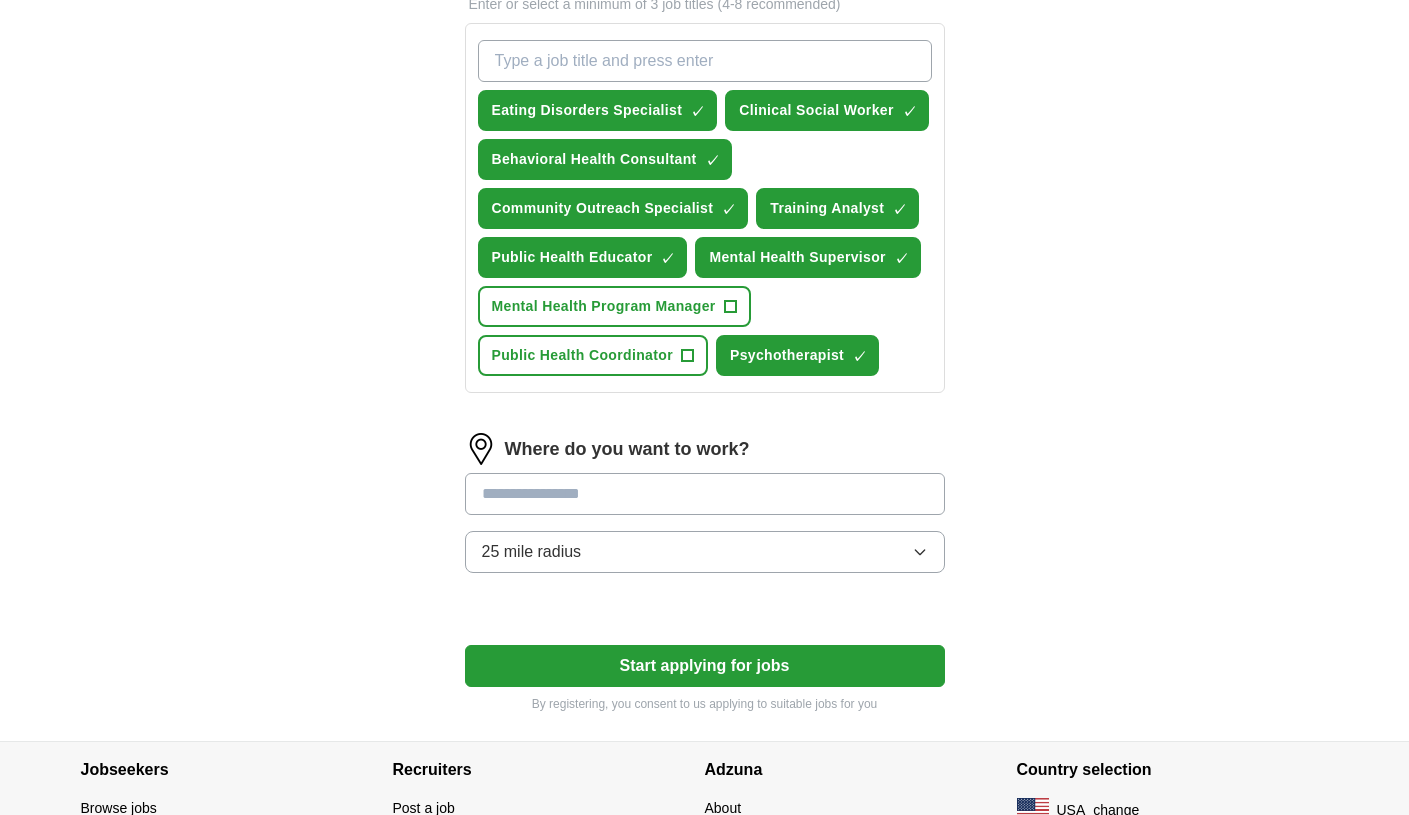 click at bounding box center [705, 494] 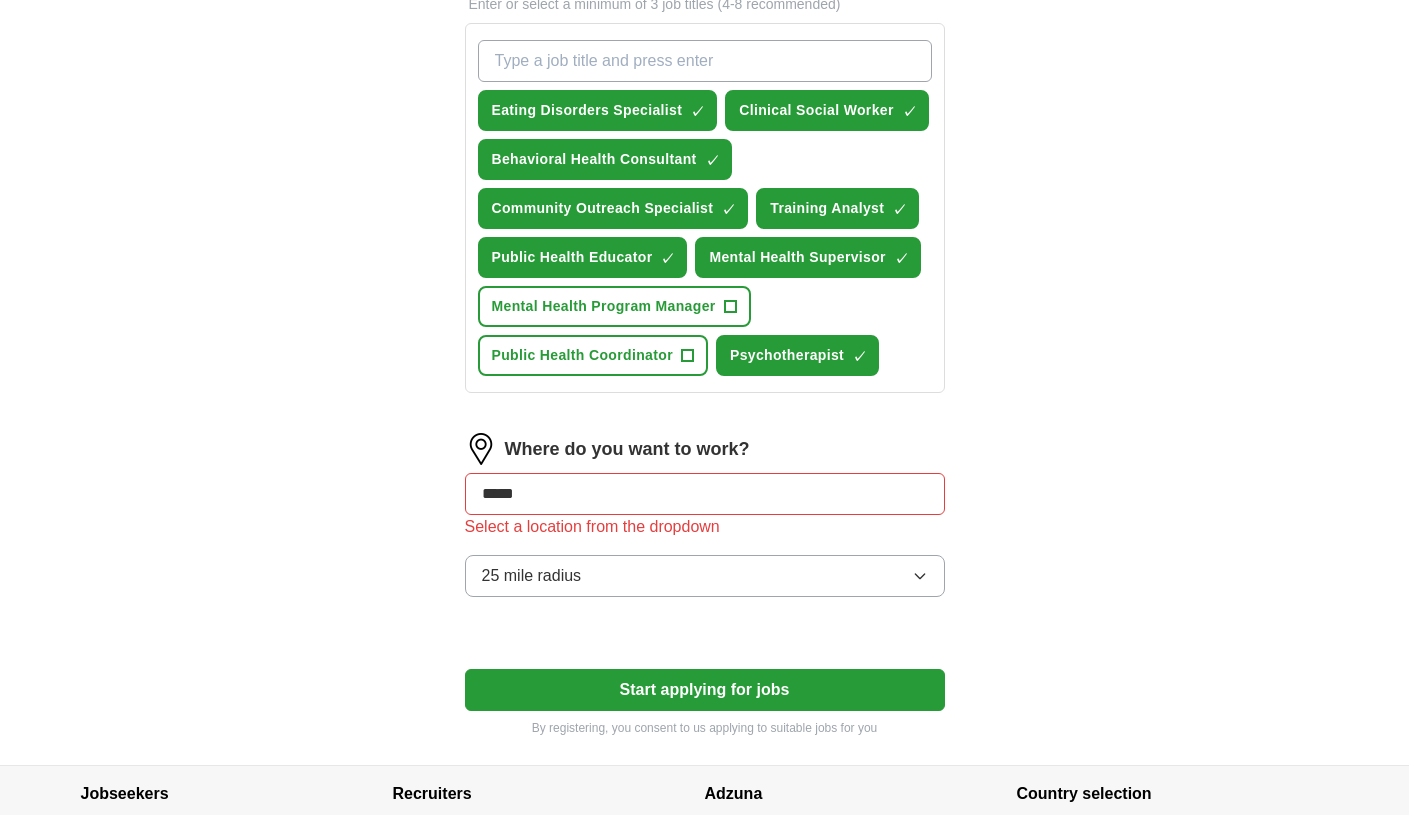 click on "25 mile radius" at bounding box center [705, 576] 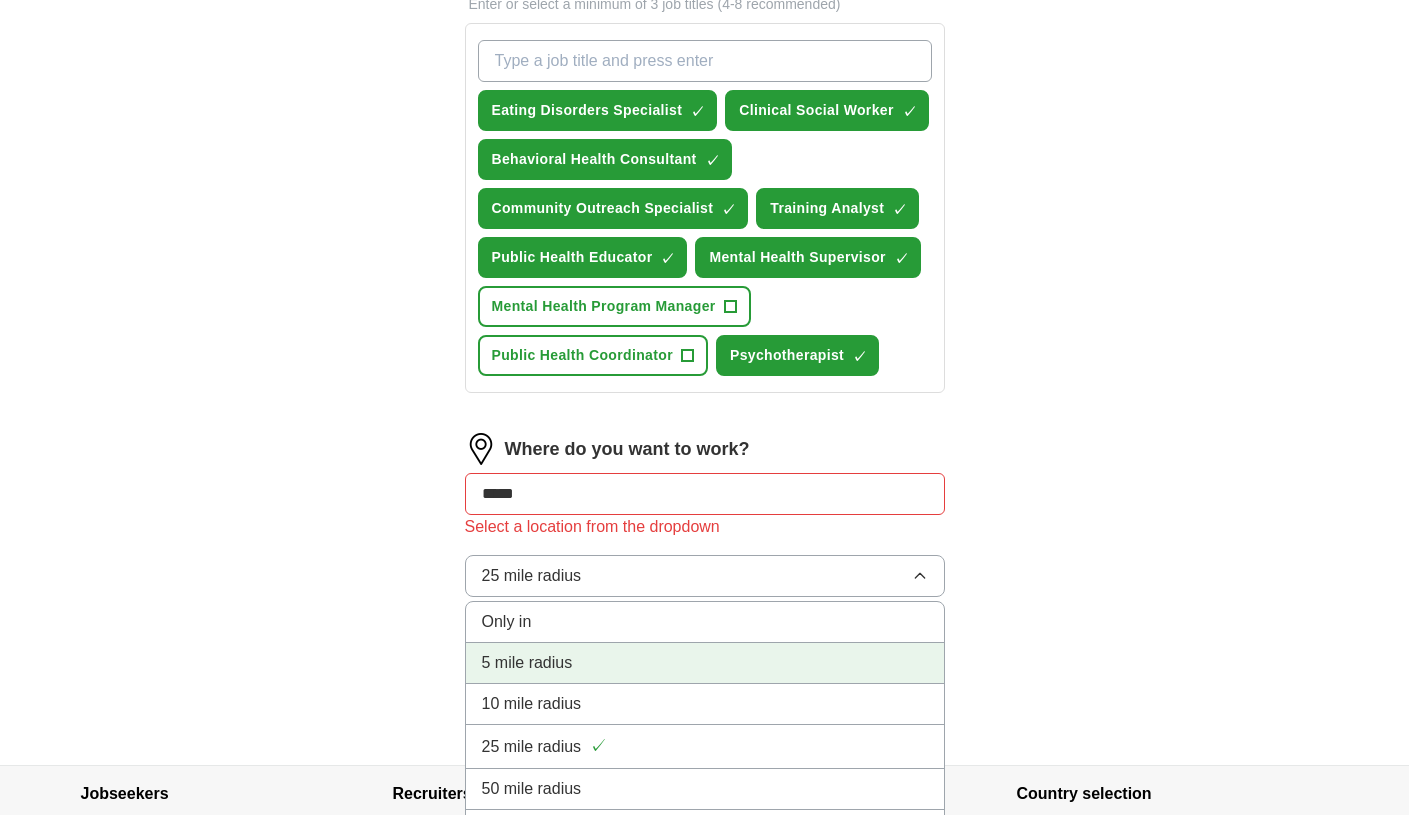 click on "5 mile radius" at bounding box center [705, 663] 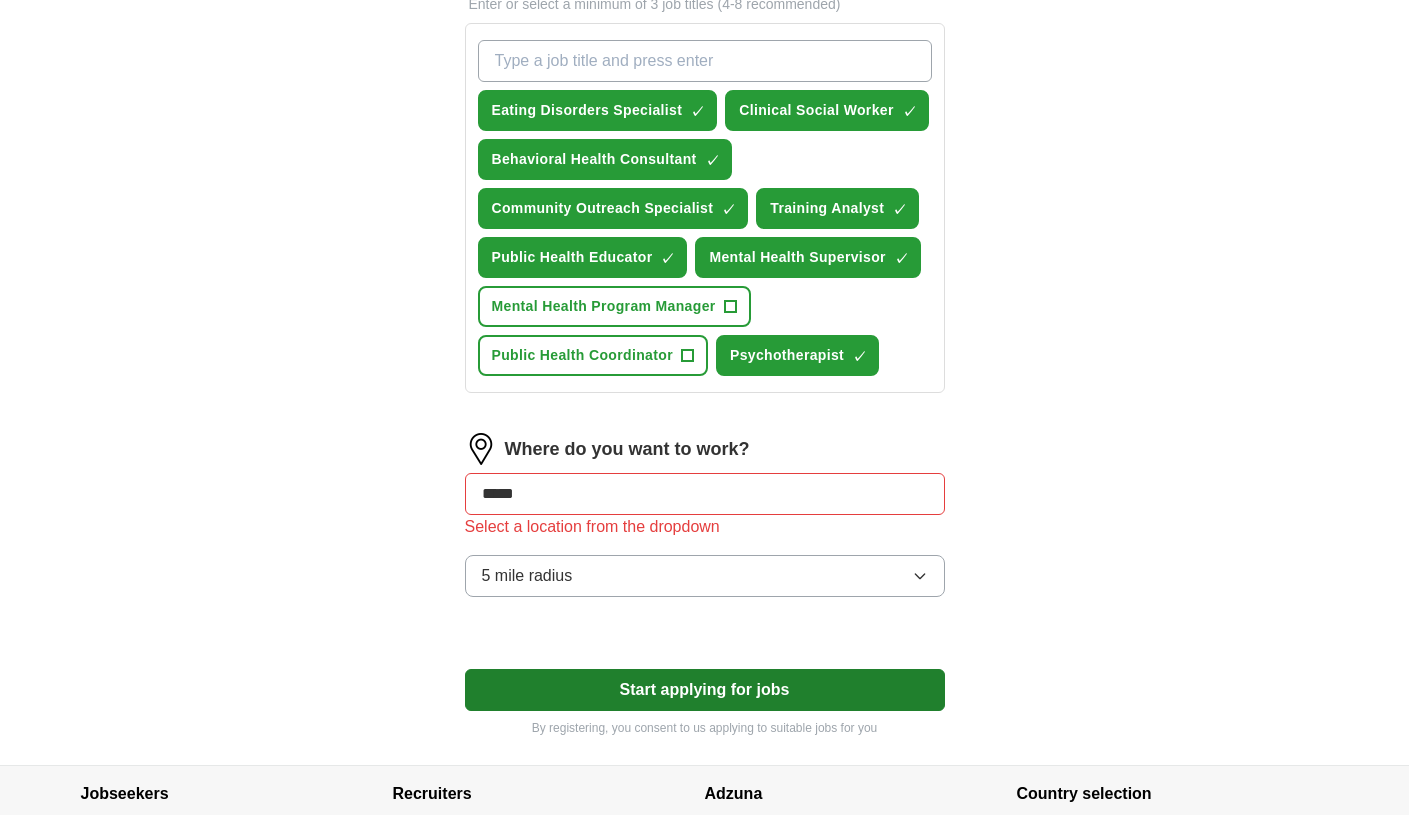 click on "Start applying for jobs" at bounding box center (705, 690) 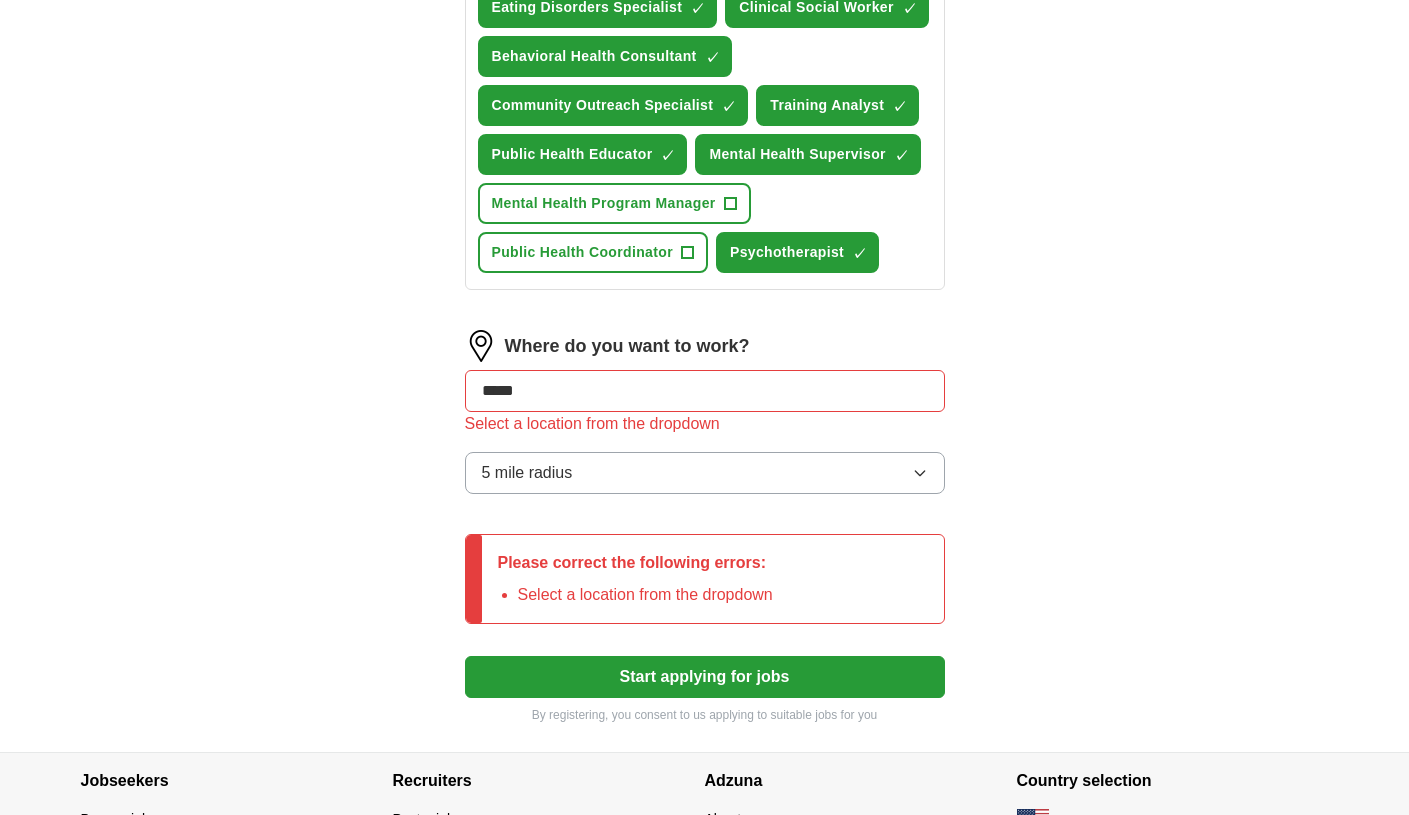 scroll, scrollTop: 817, scrollLeft: 0, axis: vertical 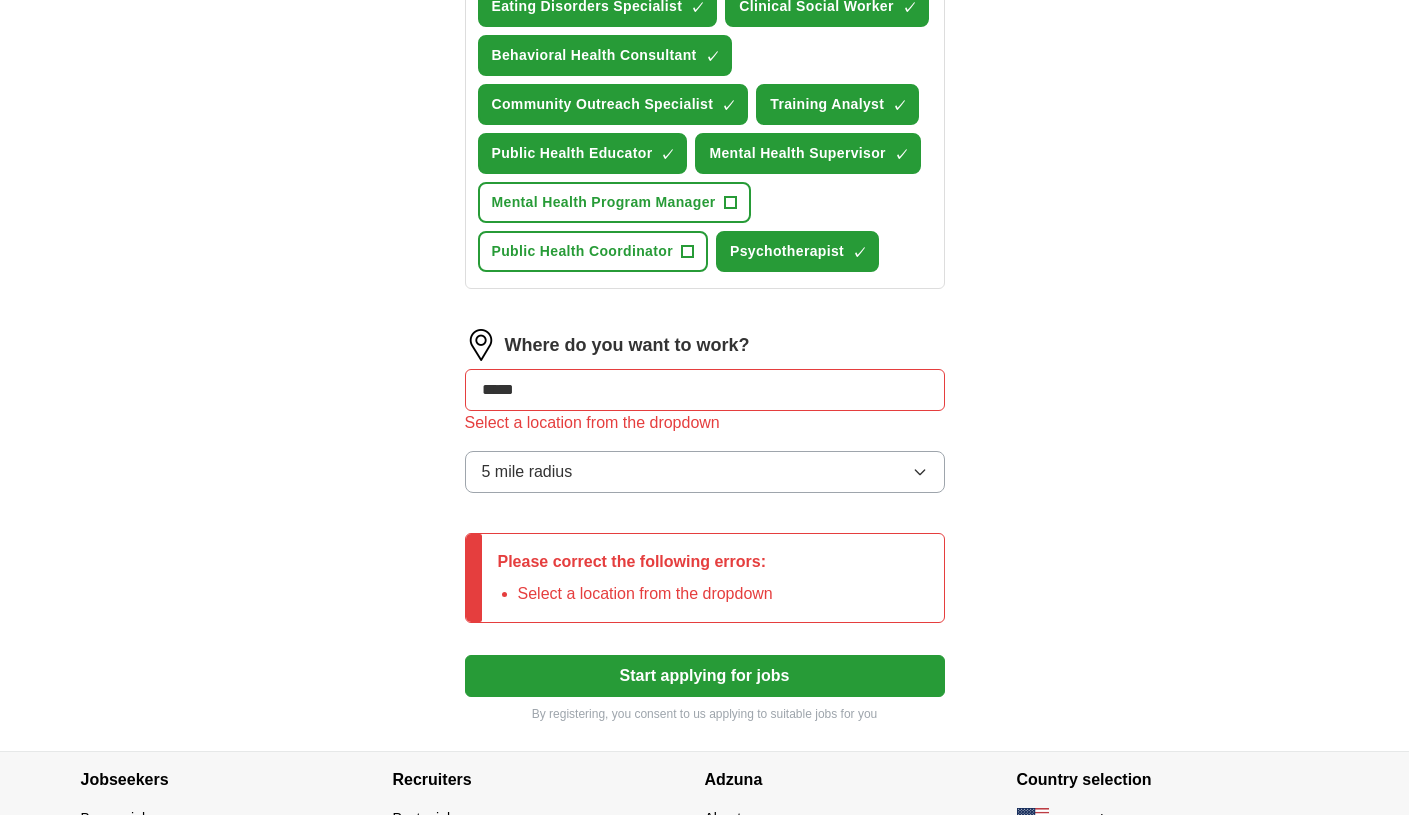 click on "*****" at bounding box center [705, 390] 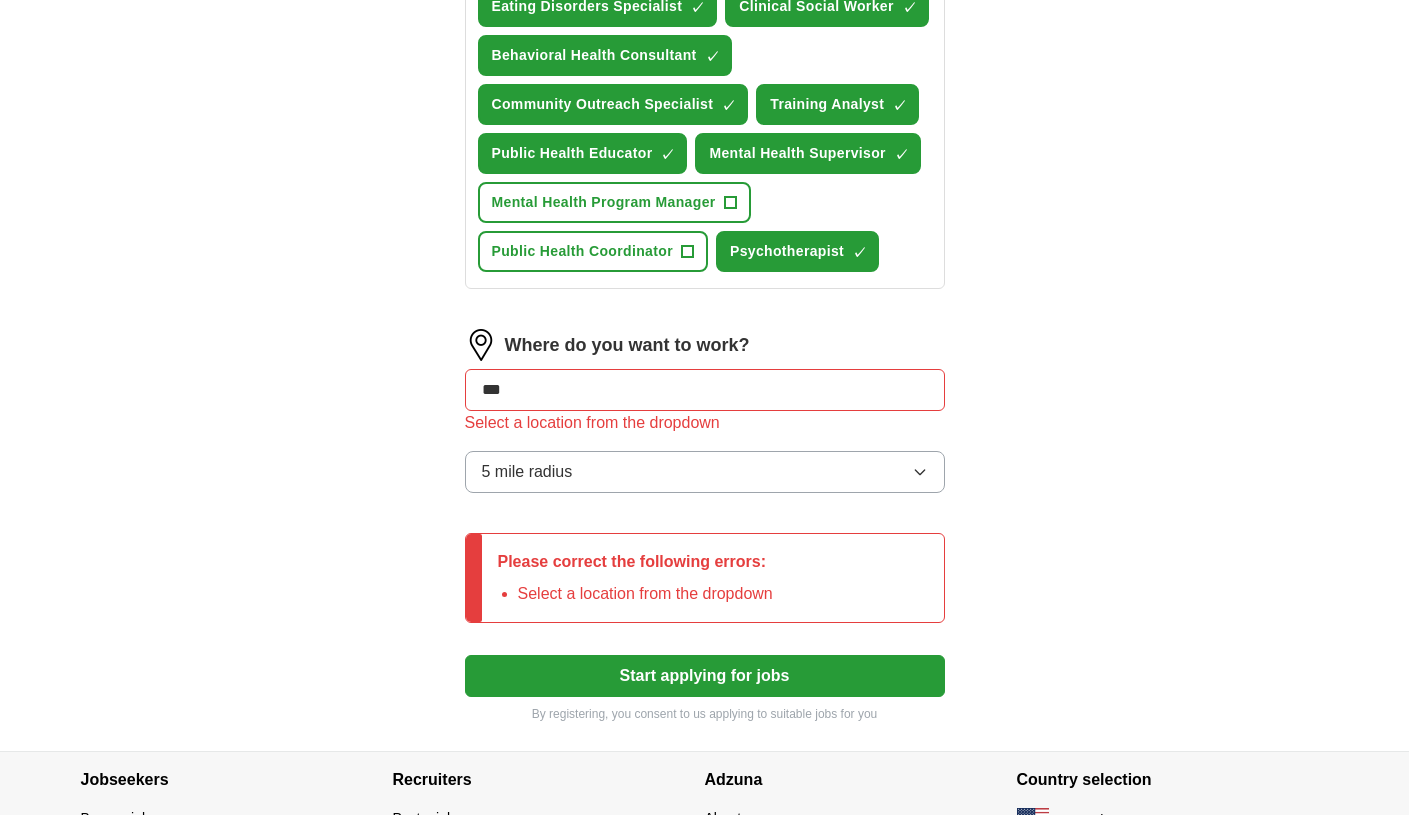 type on "***" 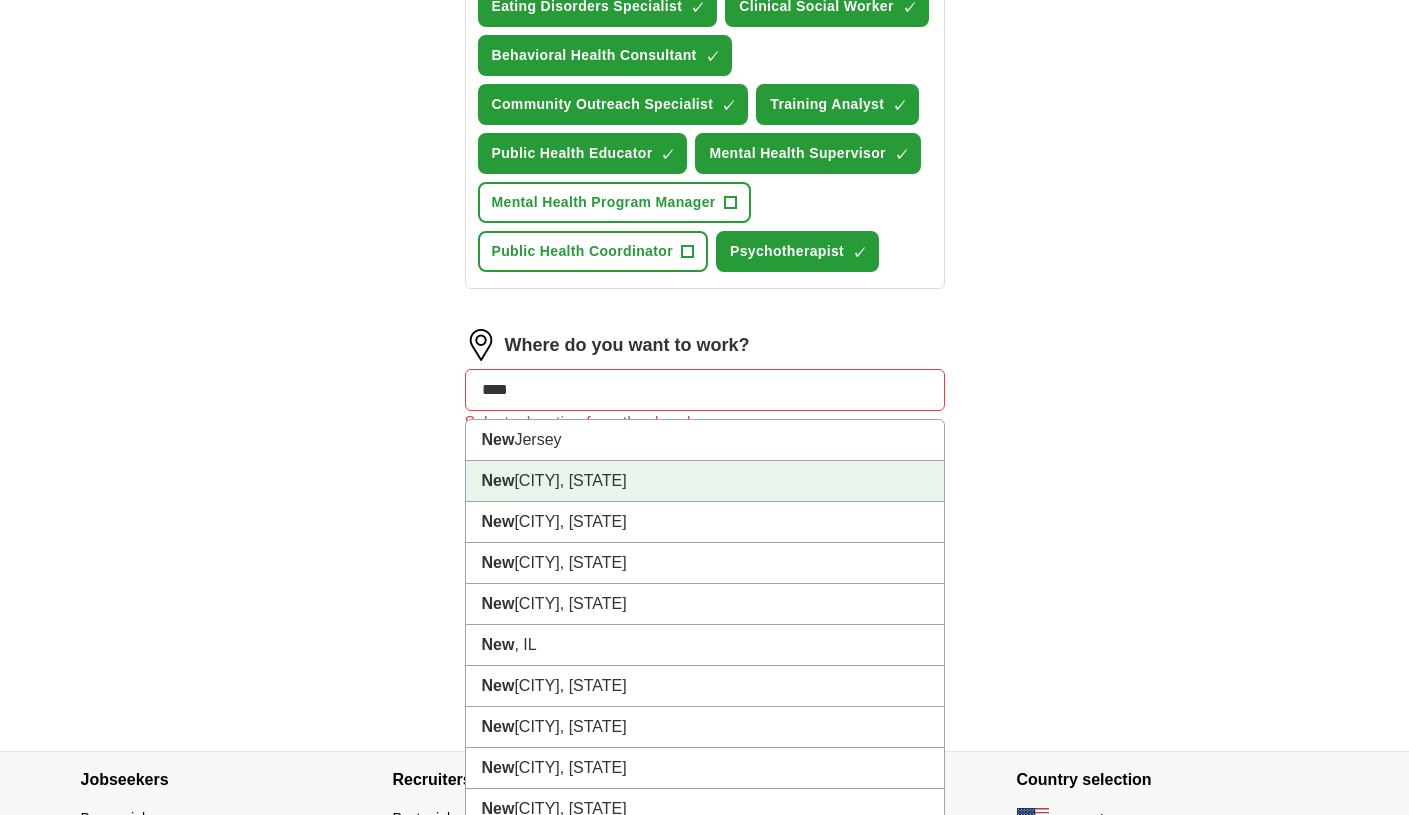 click on "[CITY], [STATE]" at bounding box center [705, 481] 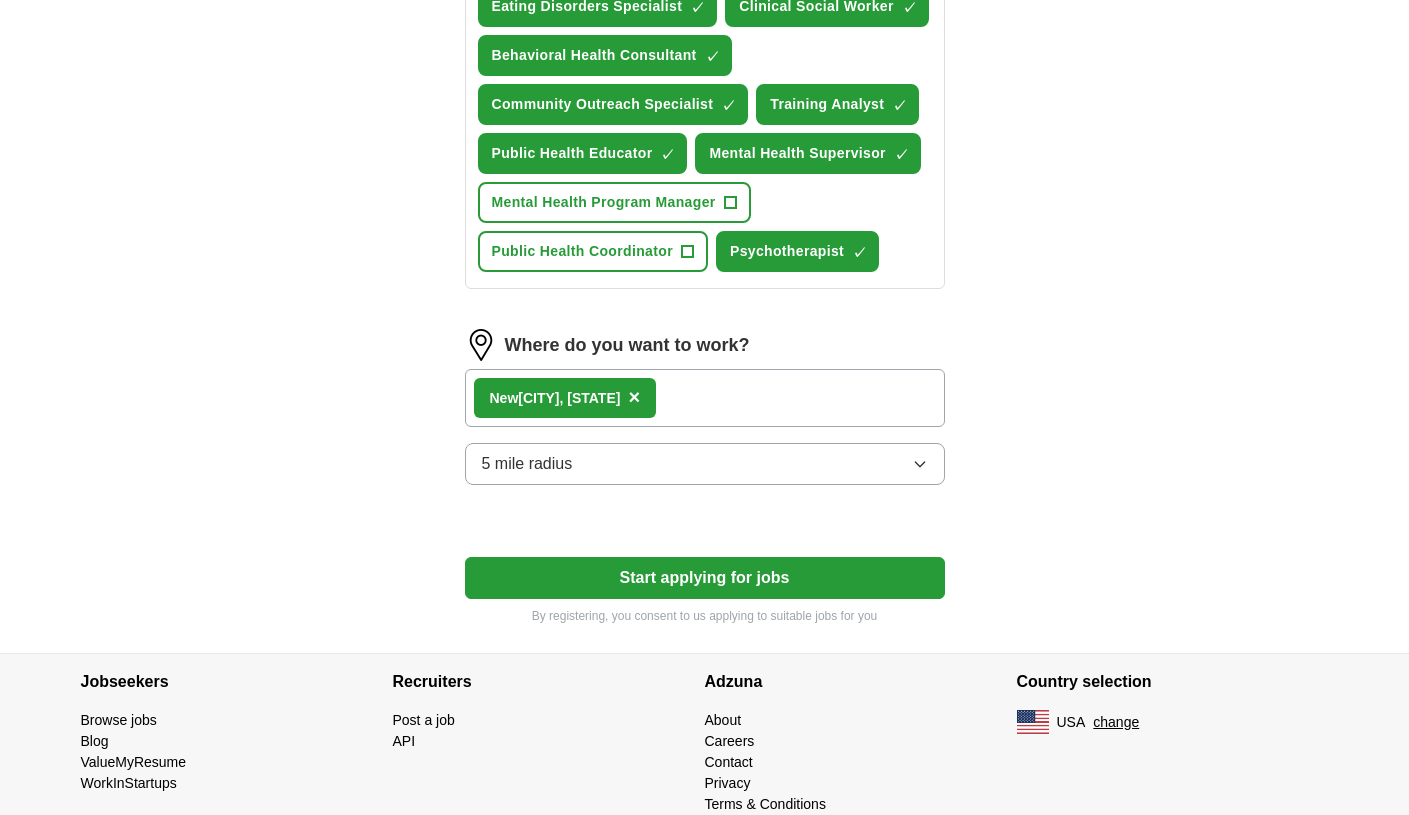 click on "5 mile radius" at bounding box center [705, 464] 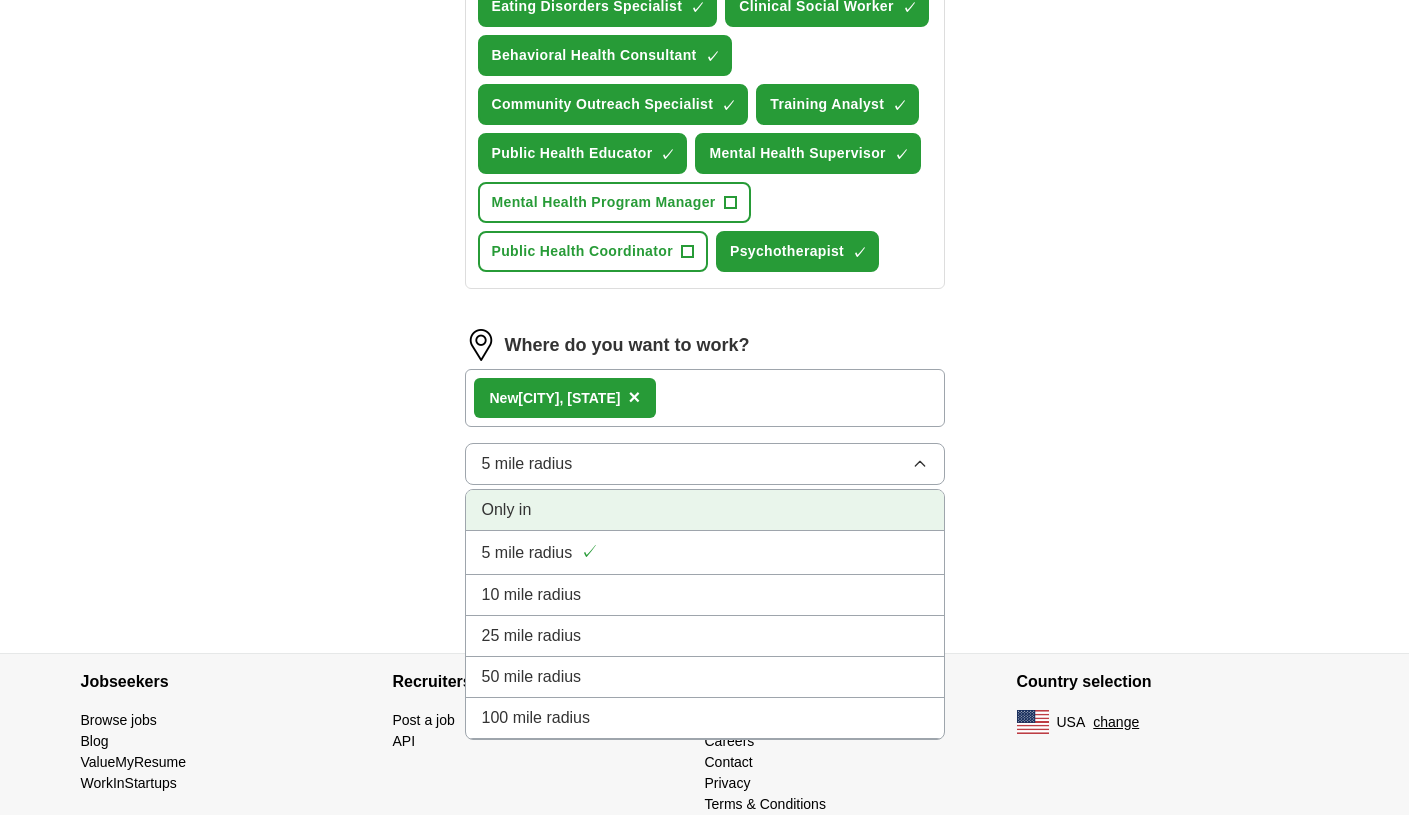 click on "Only in" at bounding box center (705, 510) 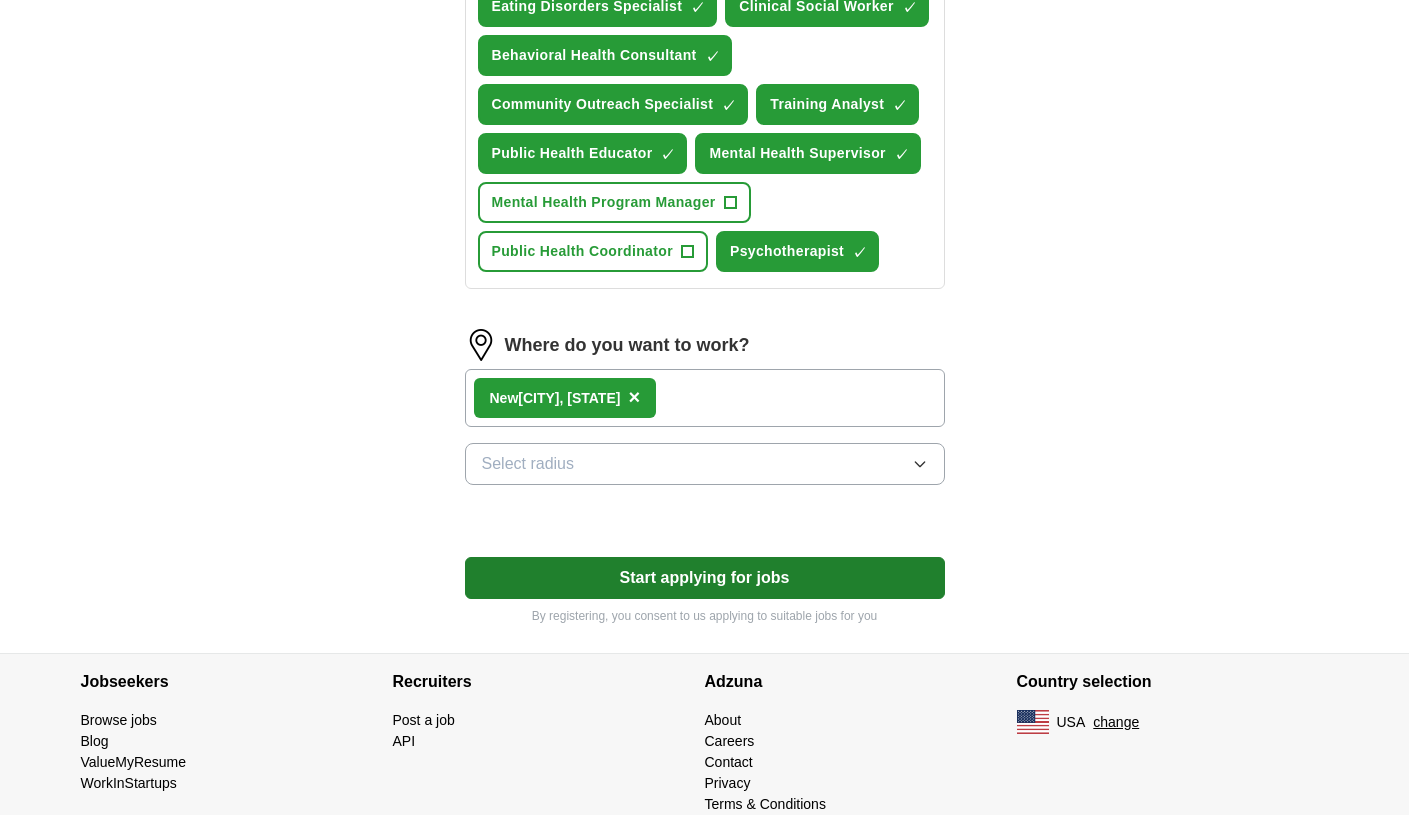 click on "Start applying for jobs" at bounding box center (705, 578) 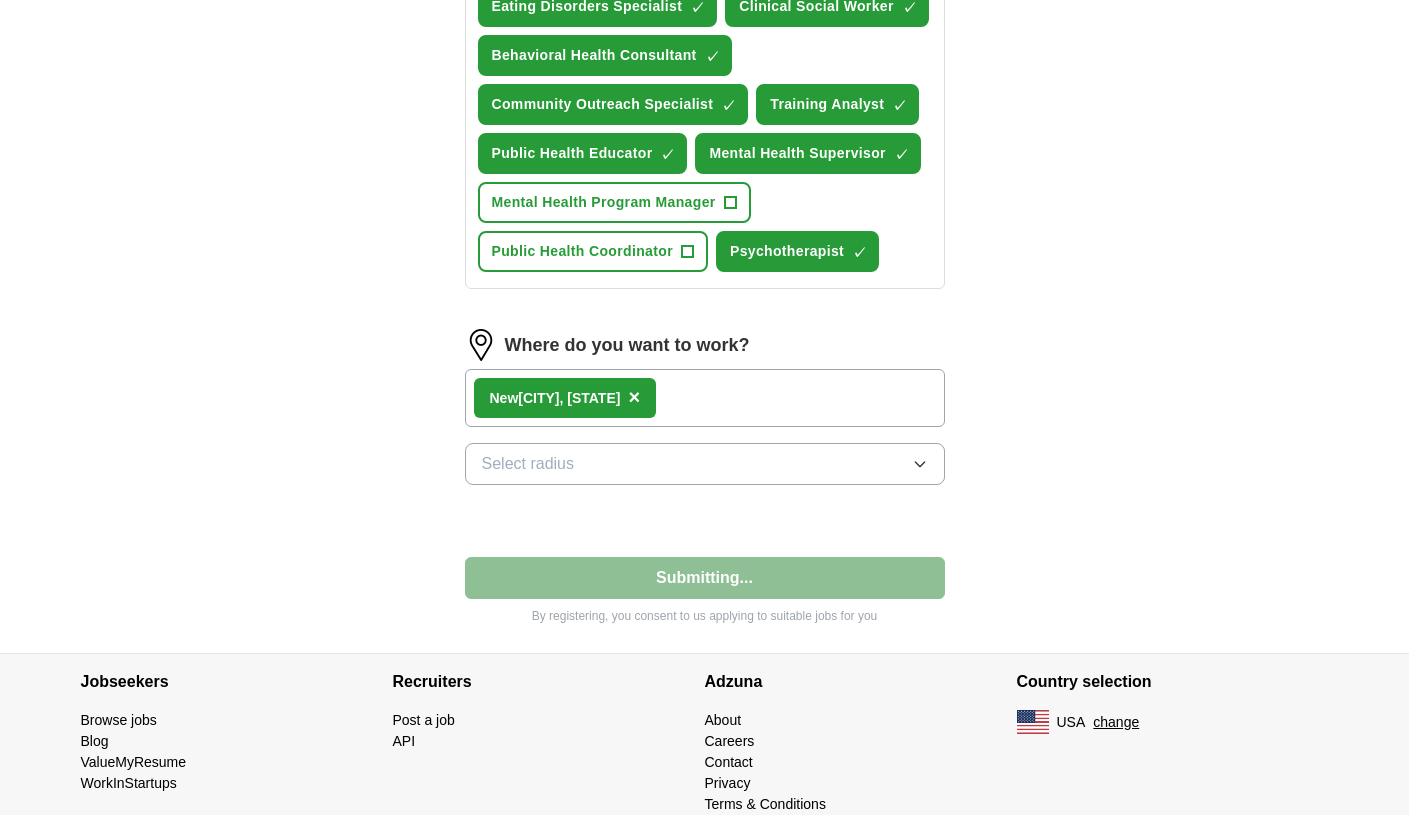 select on "**" 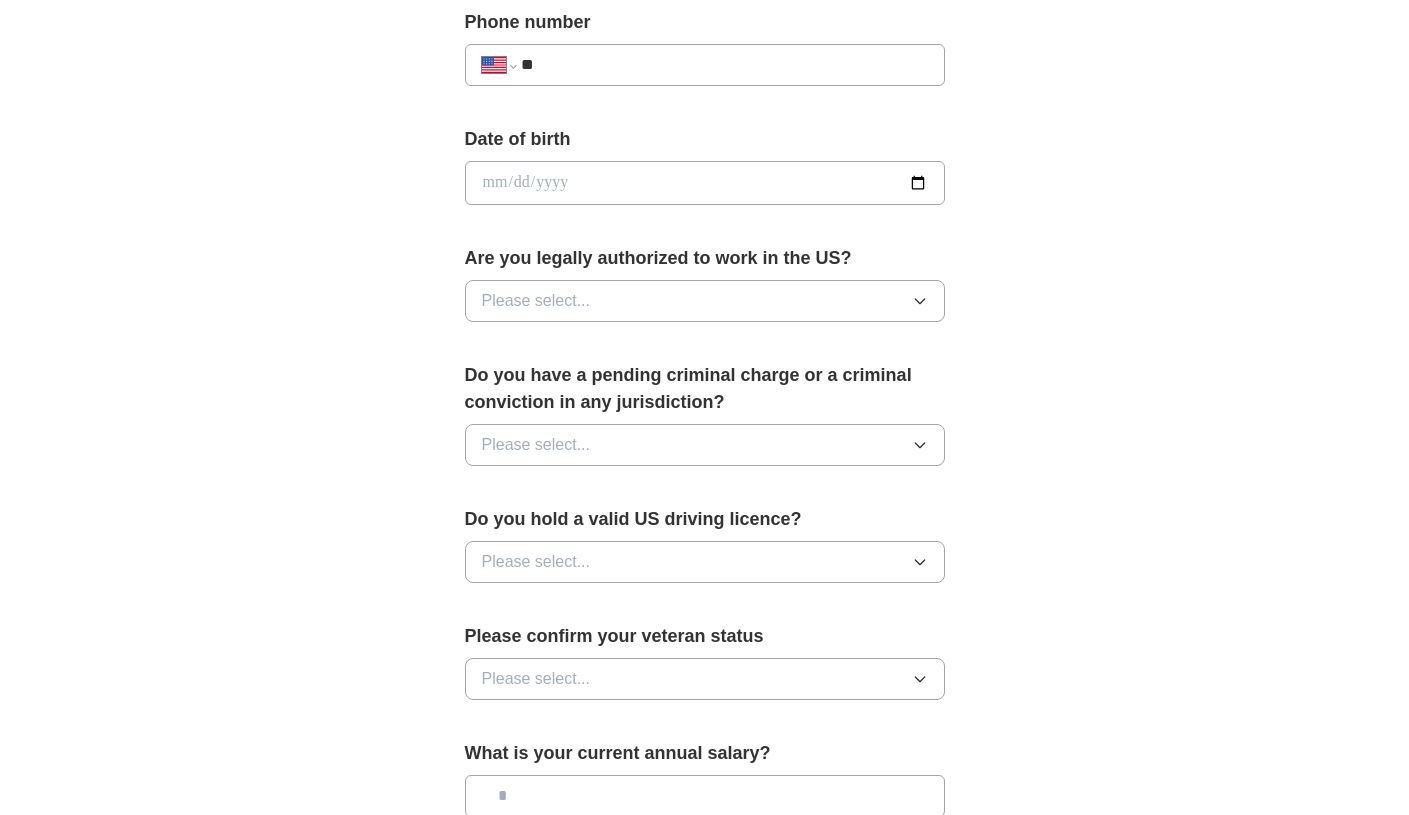 scroll, scrollTop: 0, scrollLeft: 0, axis: both 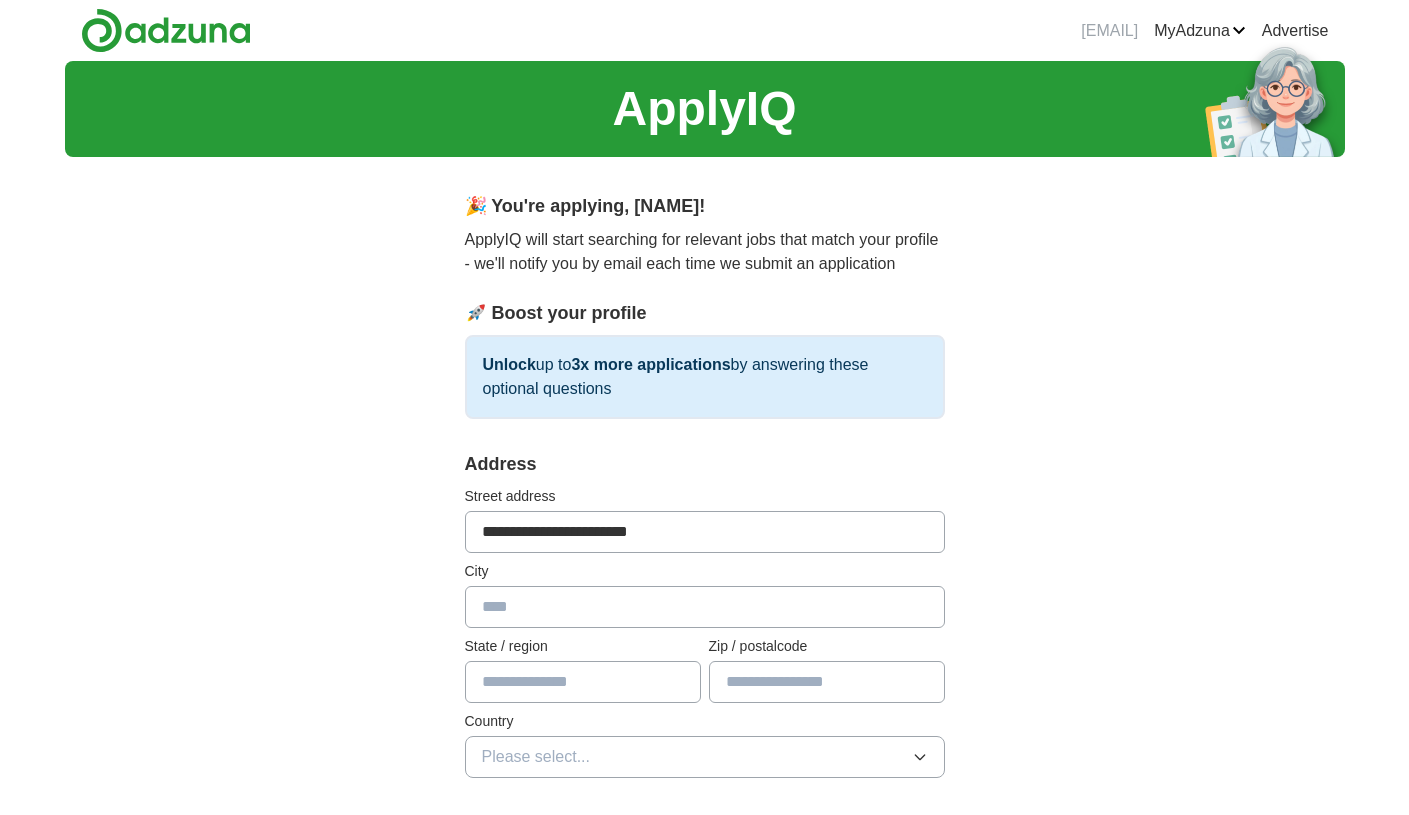 type on "**********" 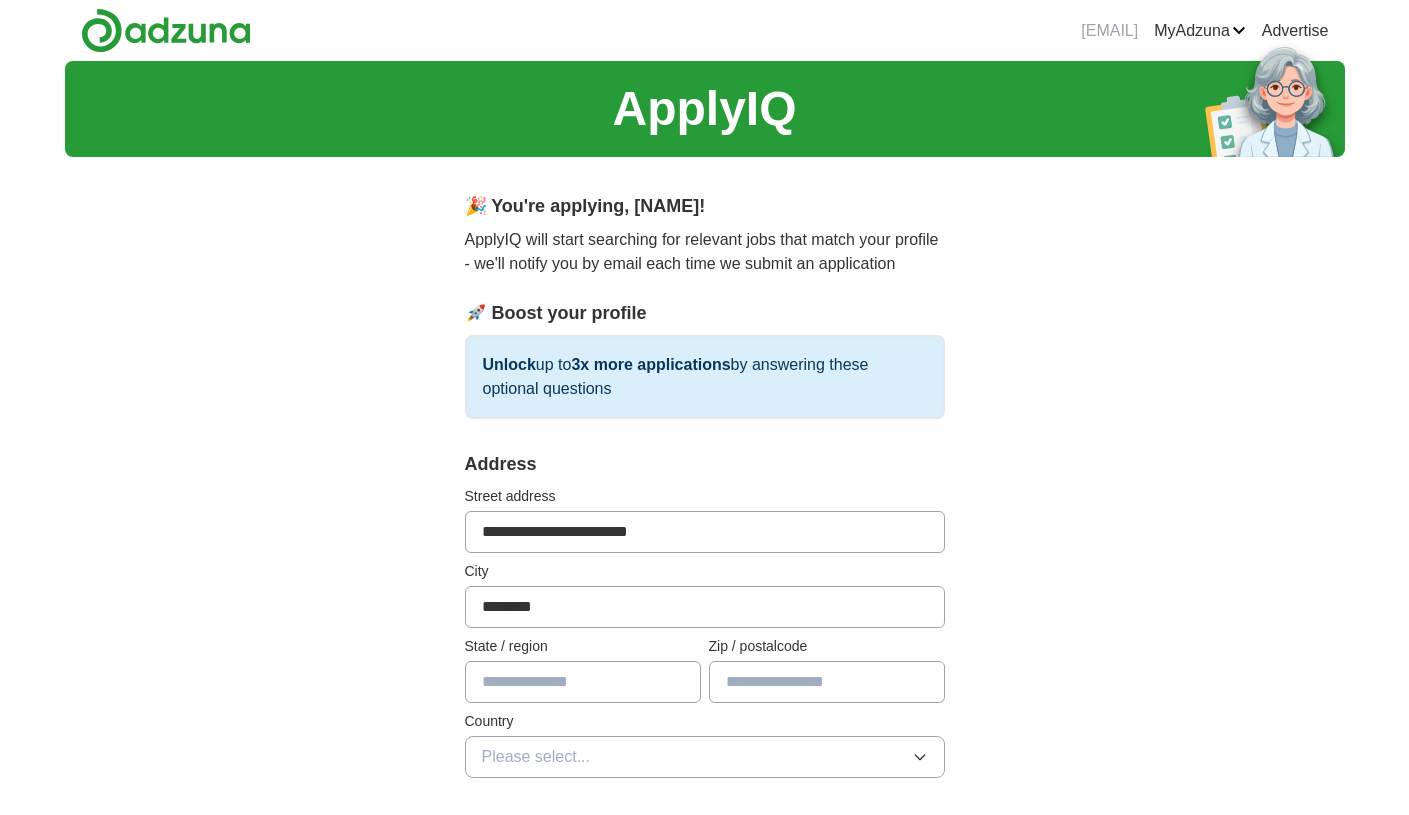 type on "********" 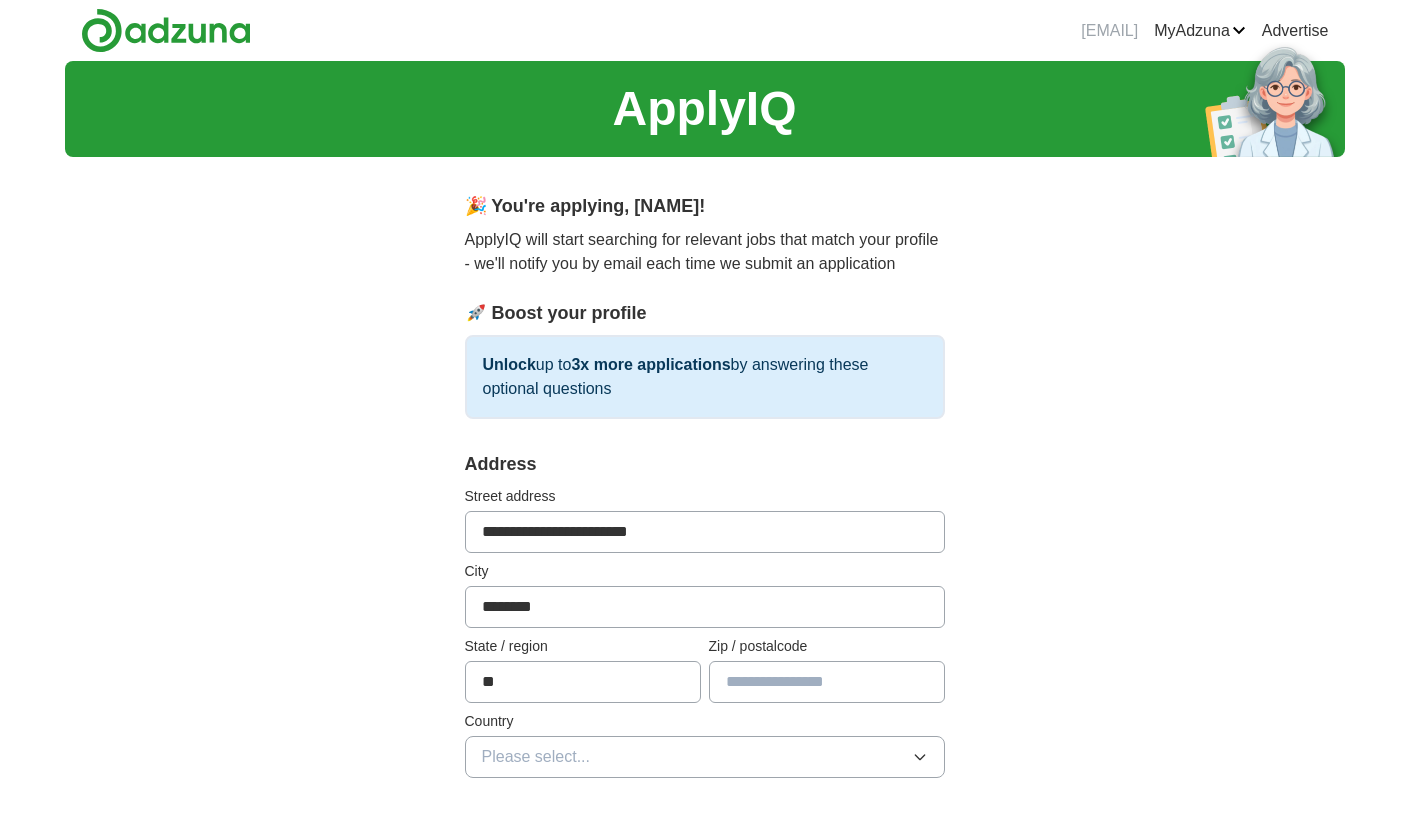 type on "**" 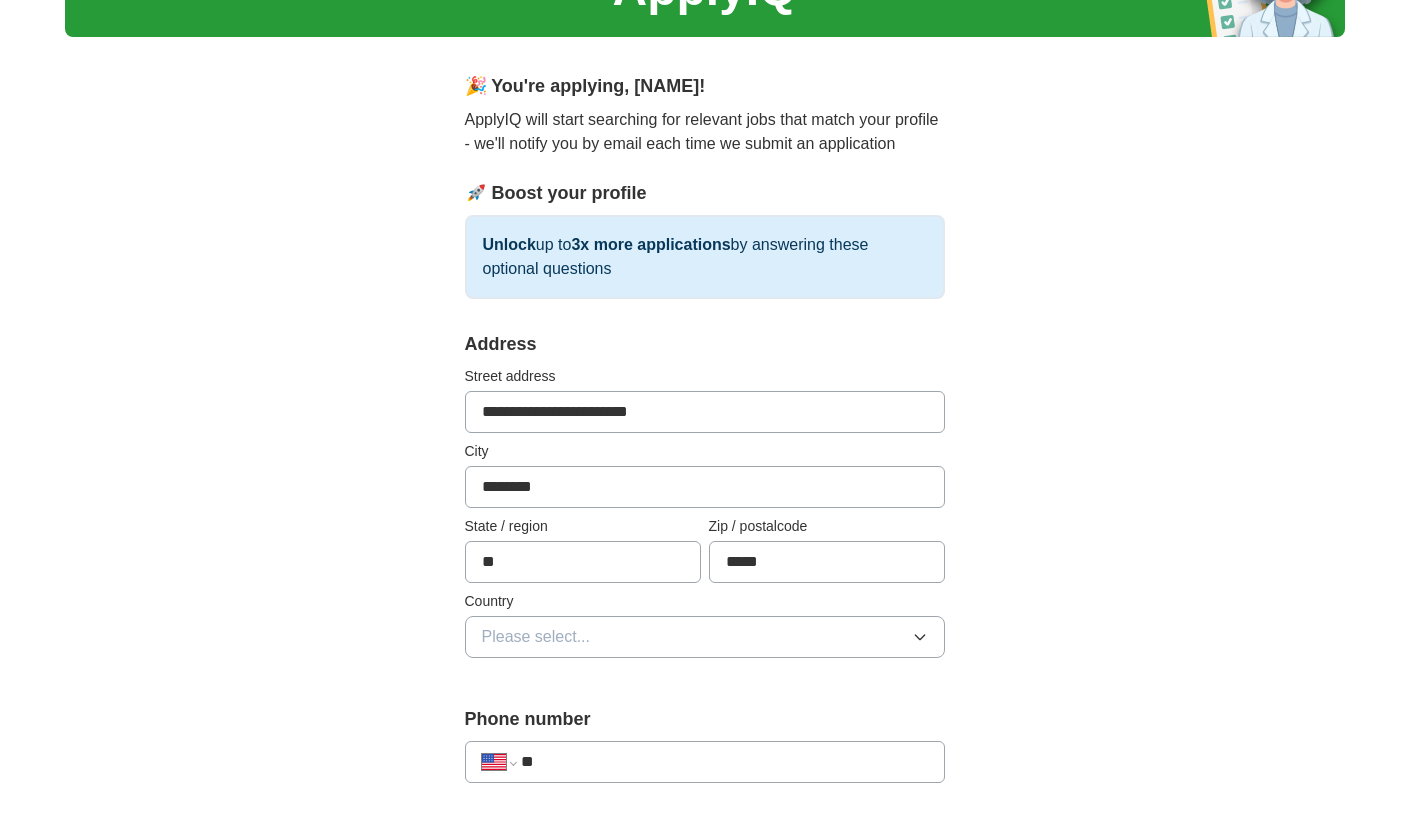 scroll, scrollTop: 122, scrollLeft: 0, axis: vertical 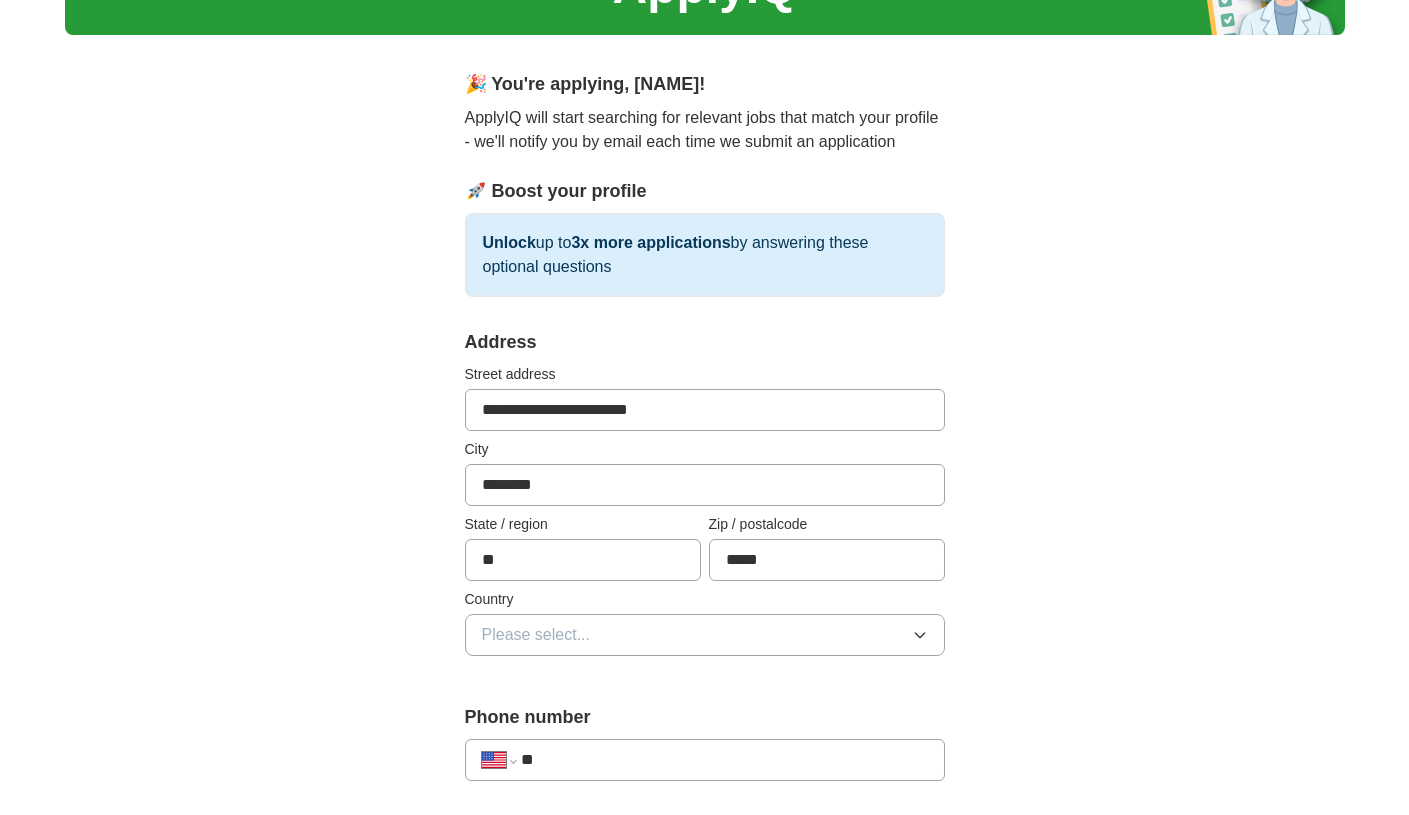 type on "*****" 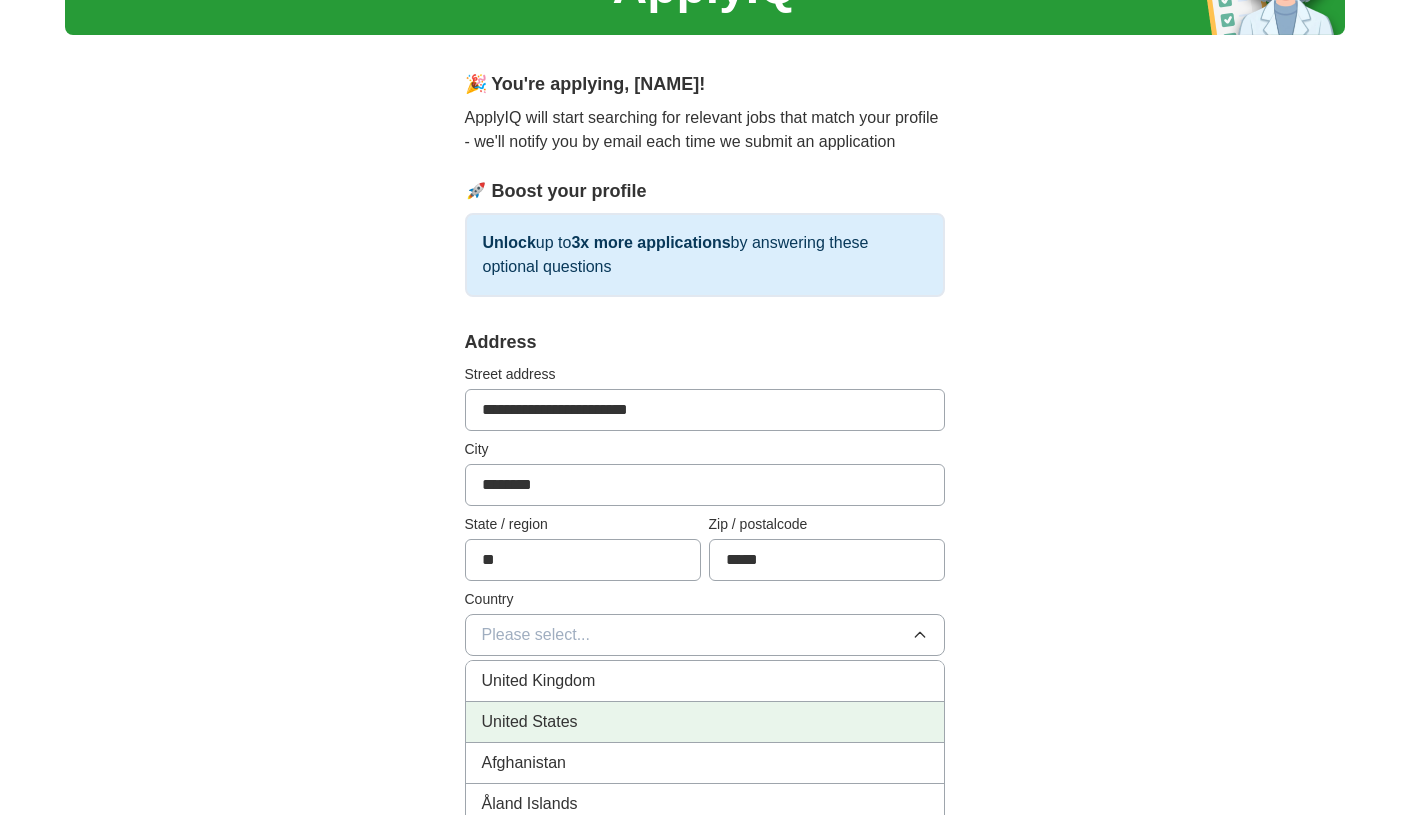 click on "United States" at bounding box center [705, 722] 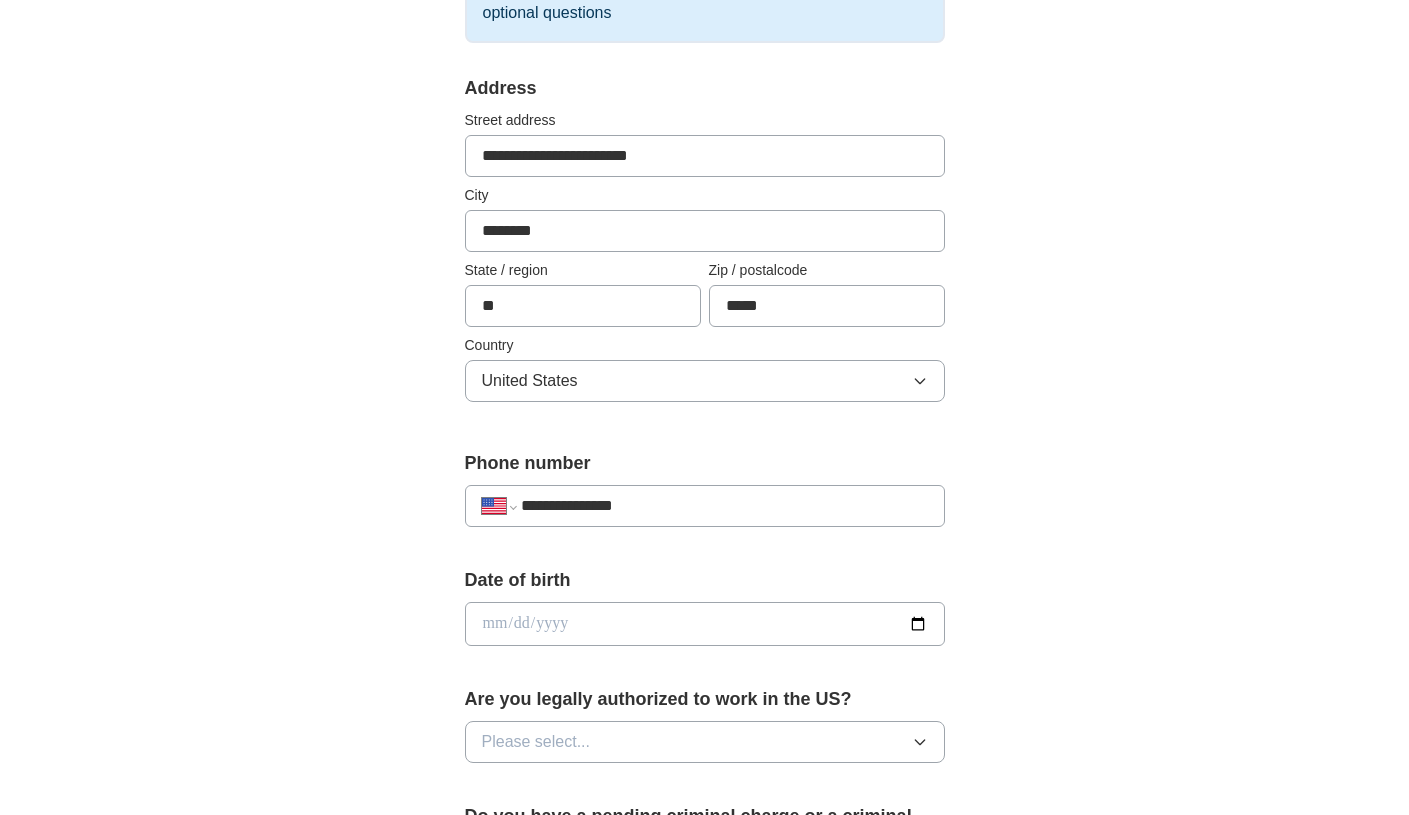 scroll, scrollTop: 417, scrollLeft: 0, axis: vertical 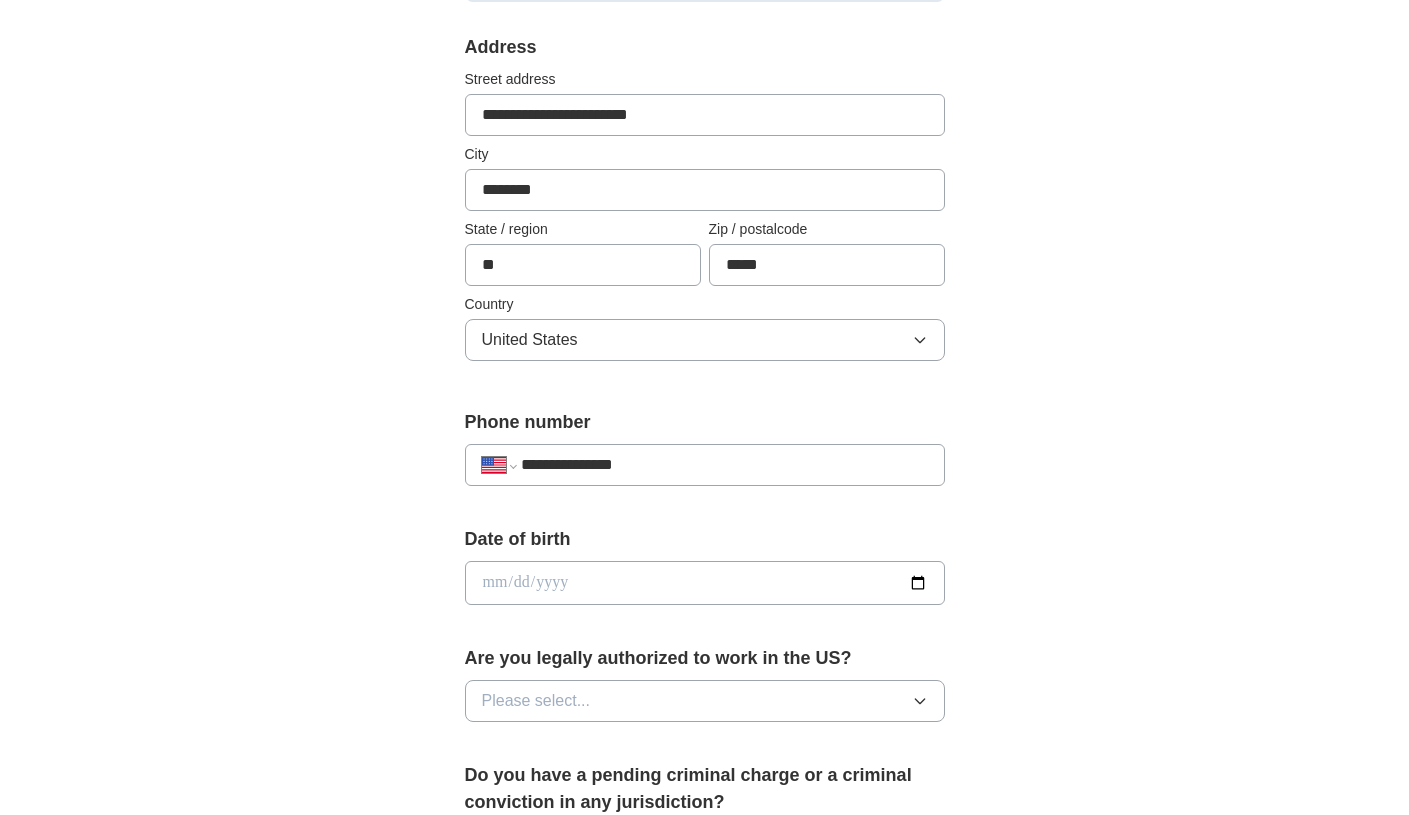 type on "**********" 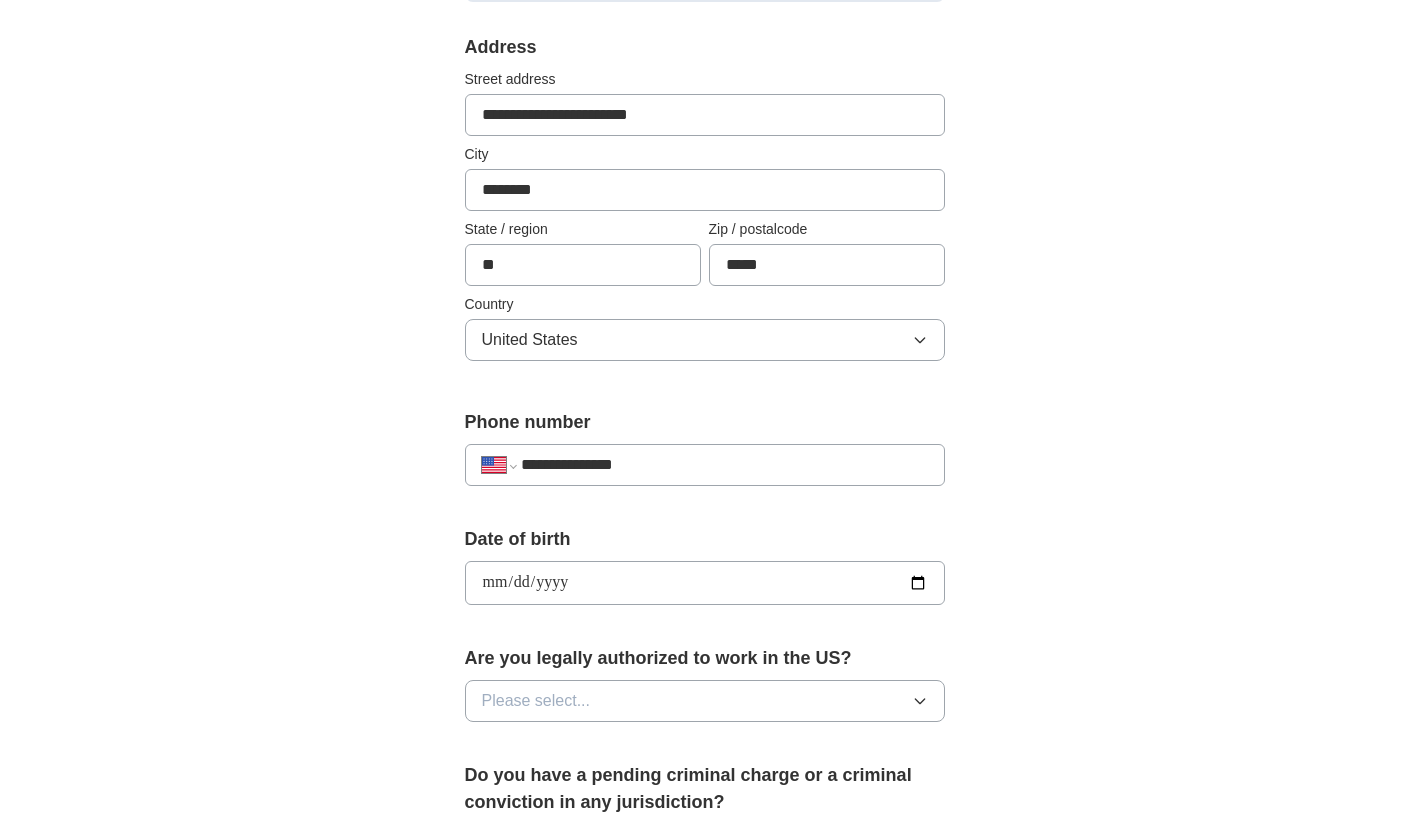 type on "**********" 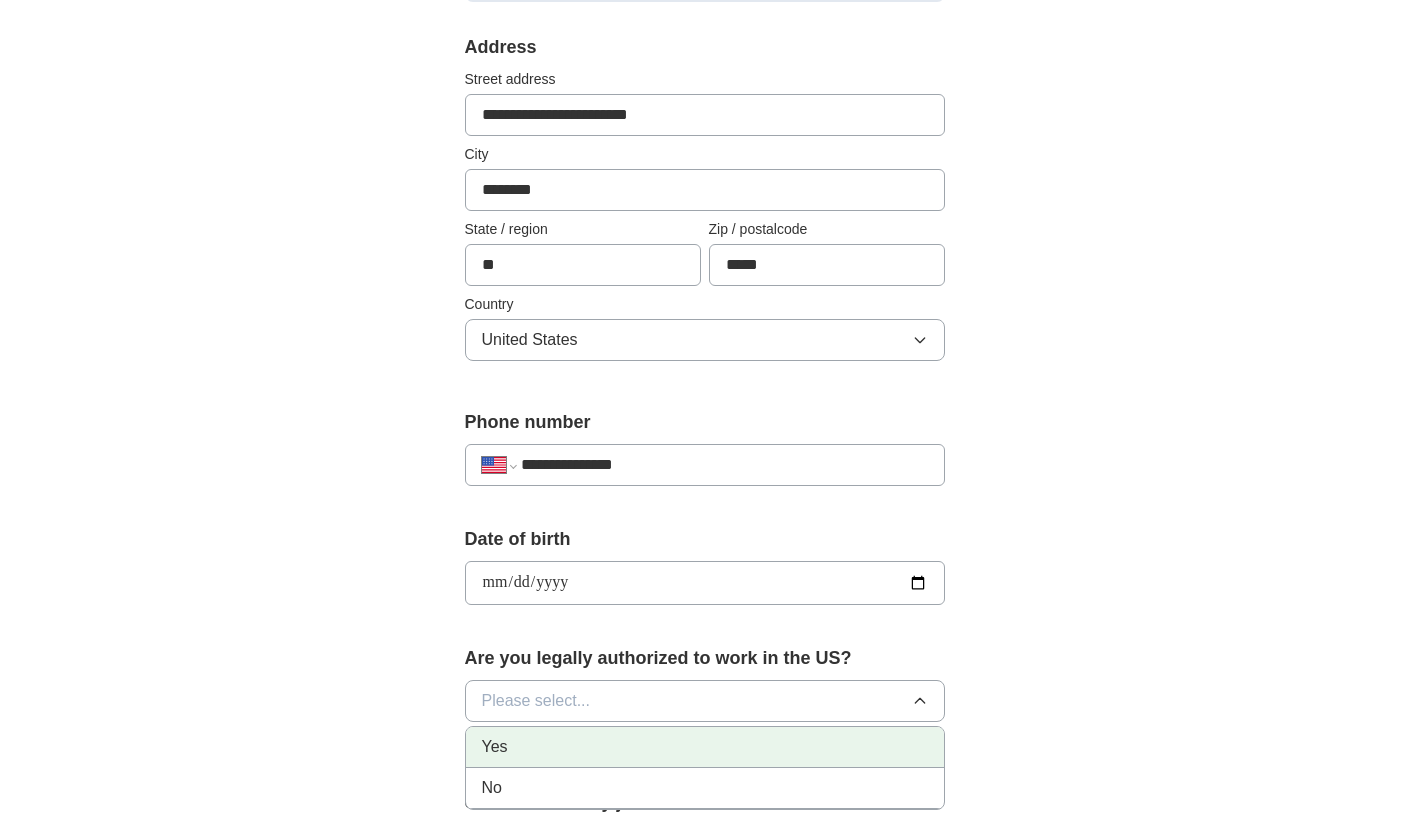 click on "Yes" at bounding box center [705, 747] 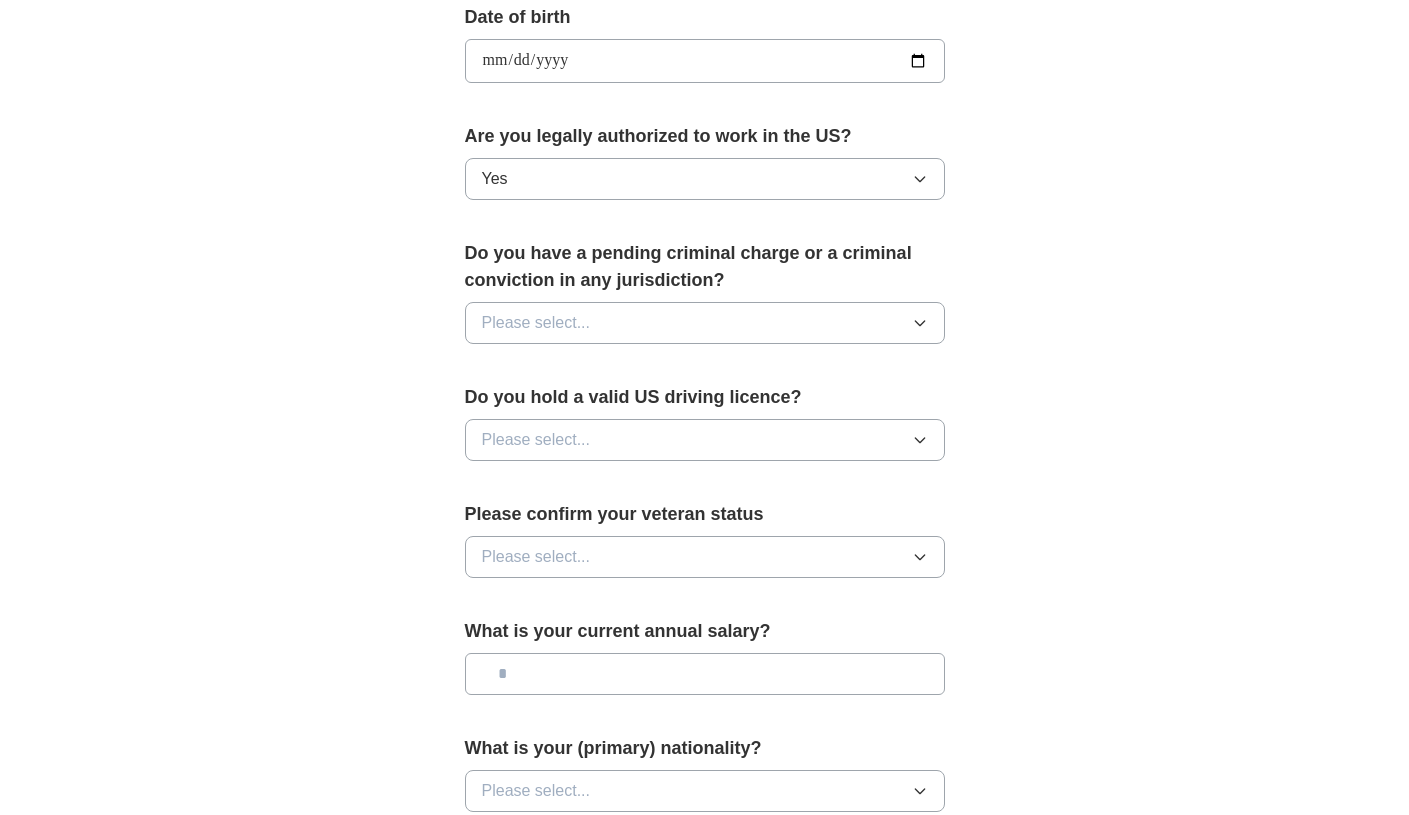 scroll, scrollTop: 967, scrollLeft: 0, axis: vertical 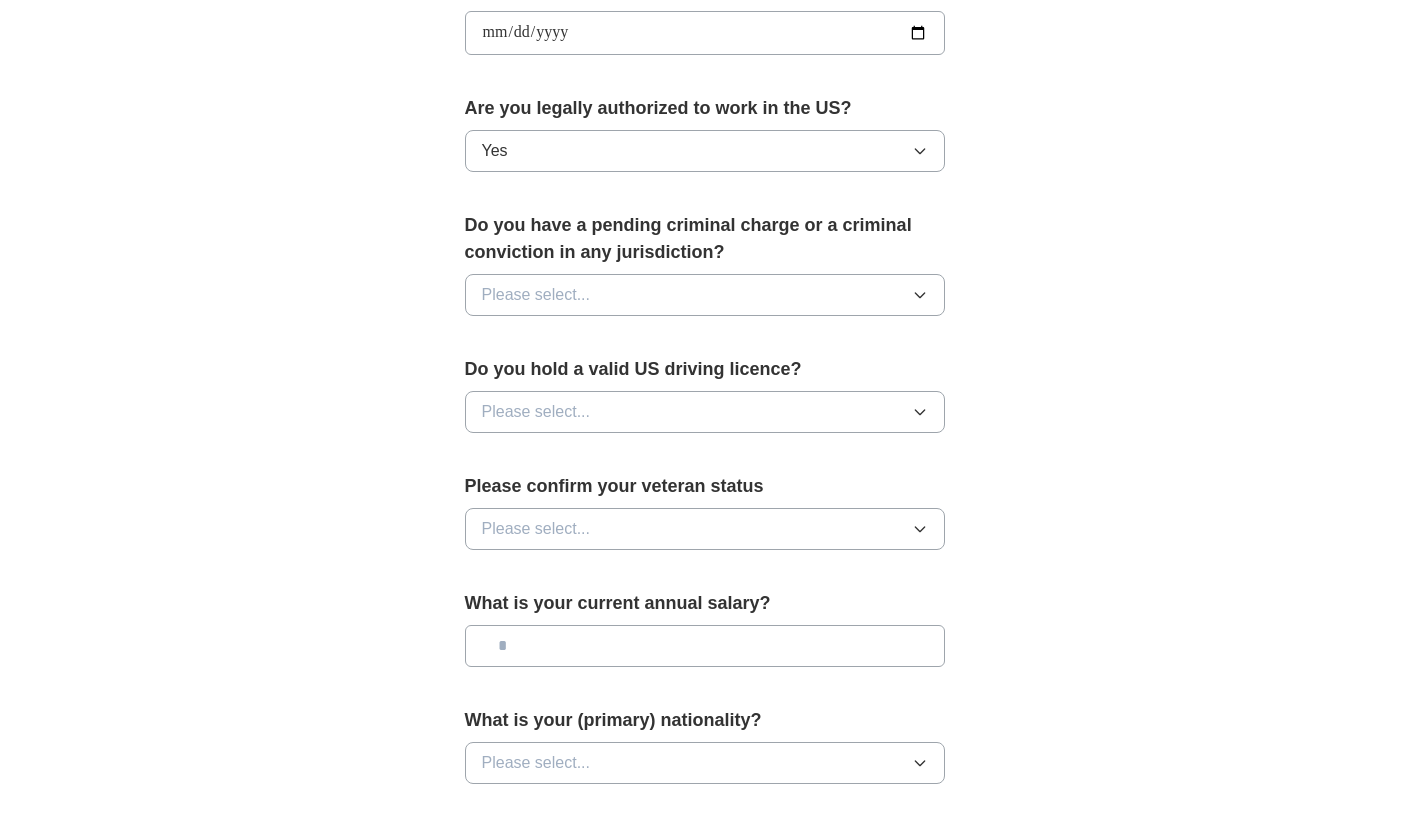 click on "Please select..." at bounding box center (705, 295) 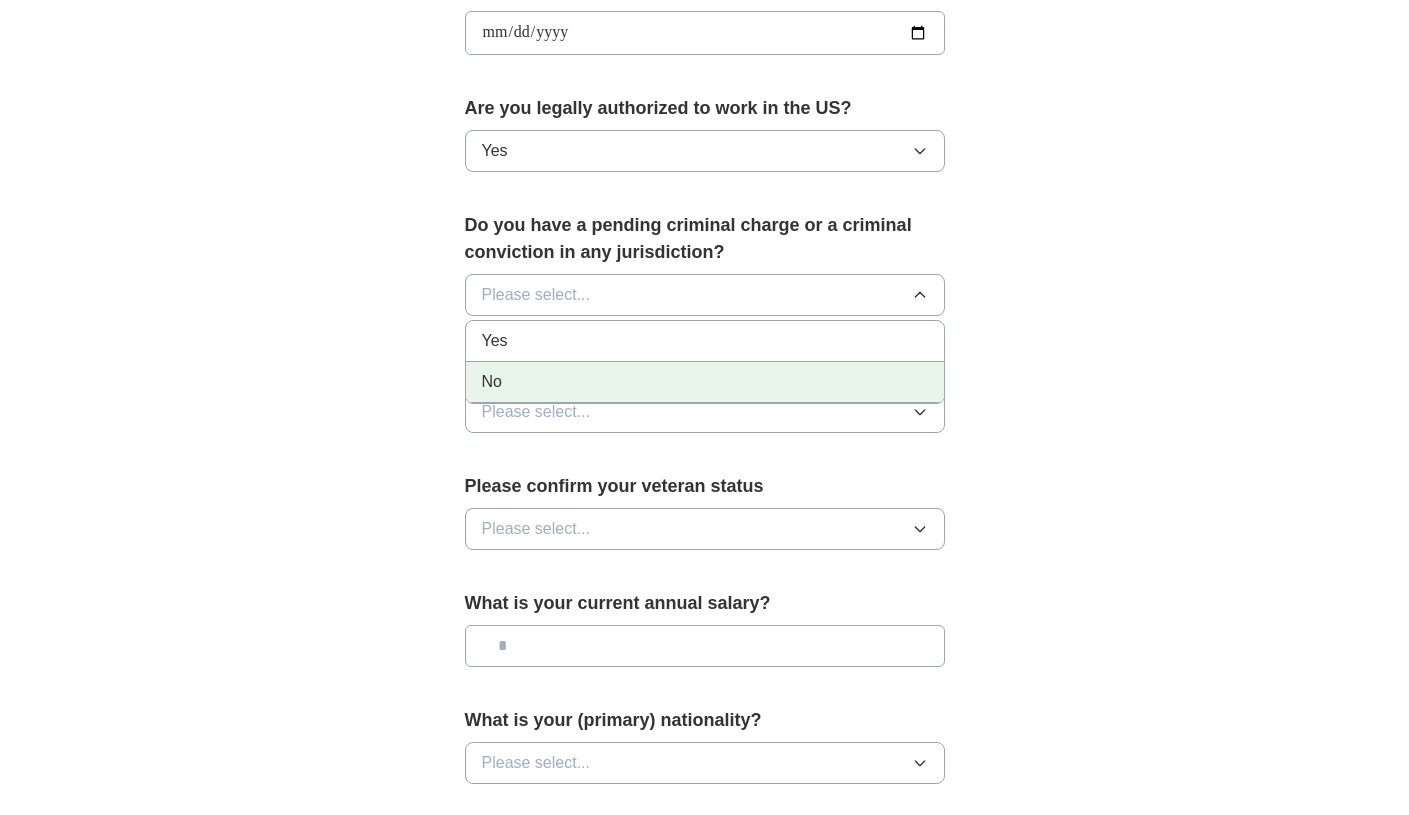 click on "No" at bounding box center (705, 382) 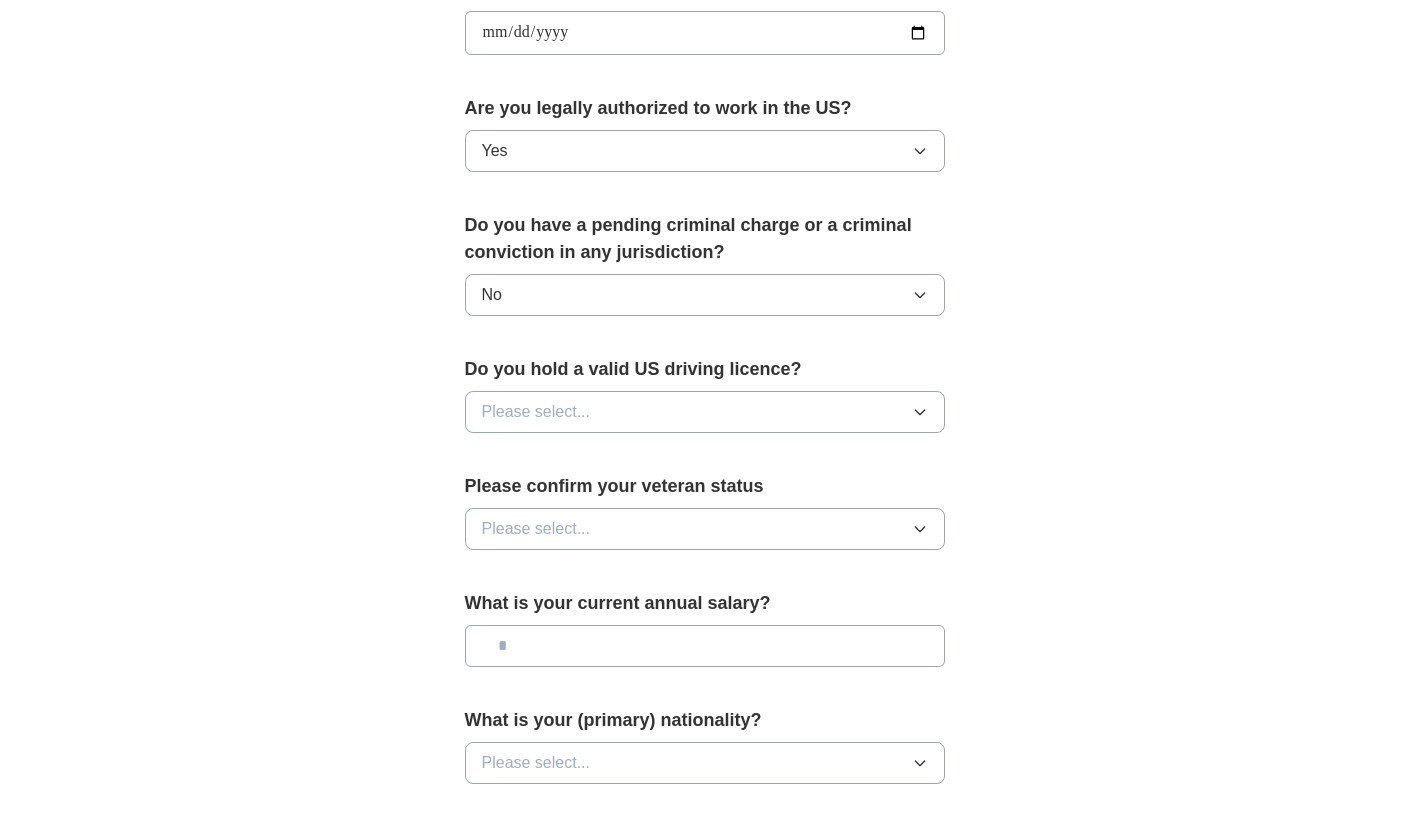click on "Please select..." at bounding box center [705, 412] 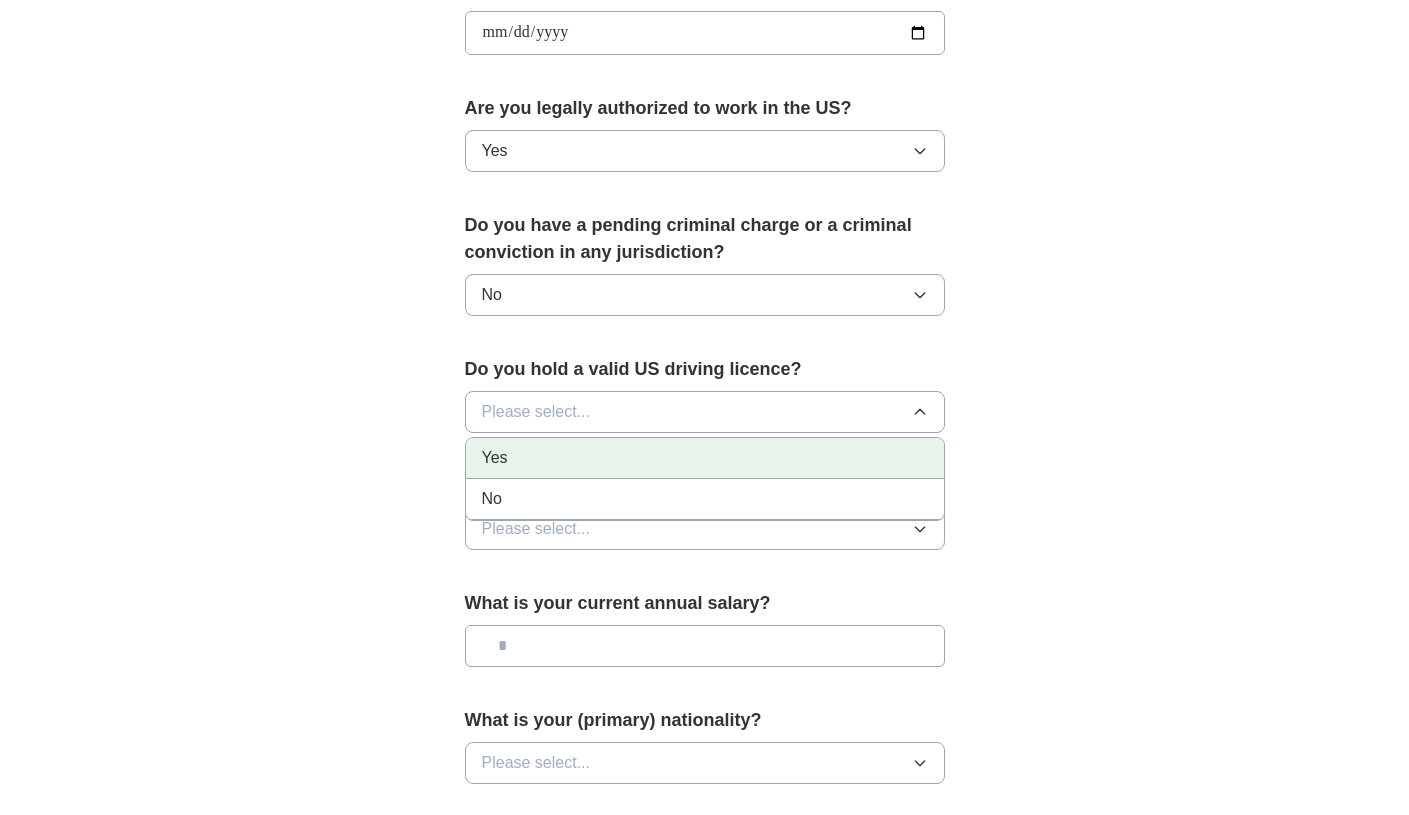 click on "Yes" at bounding box center (705, 458) 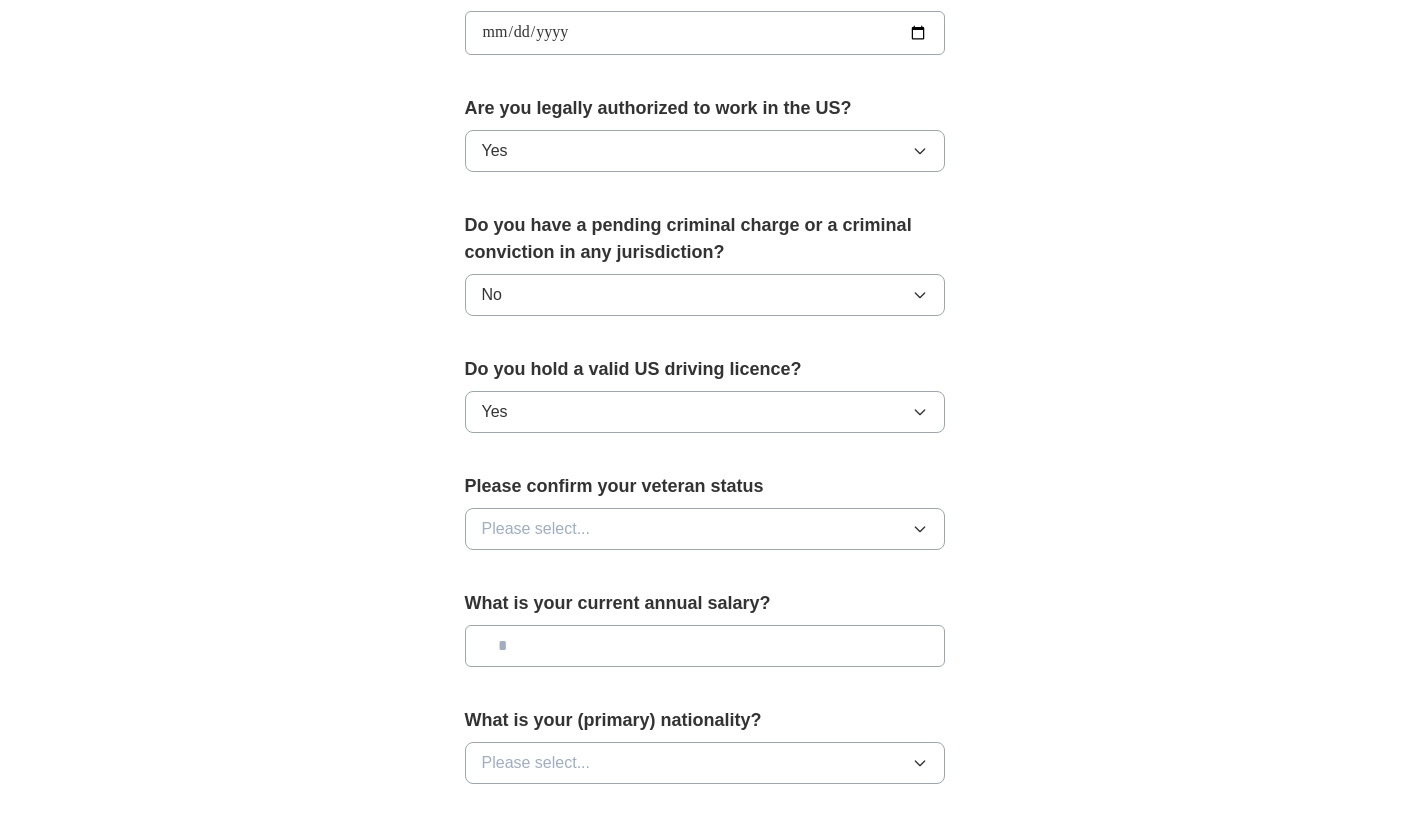 click on "Please select..." at bounding box center (705, 529) 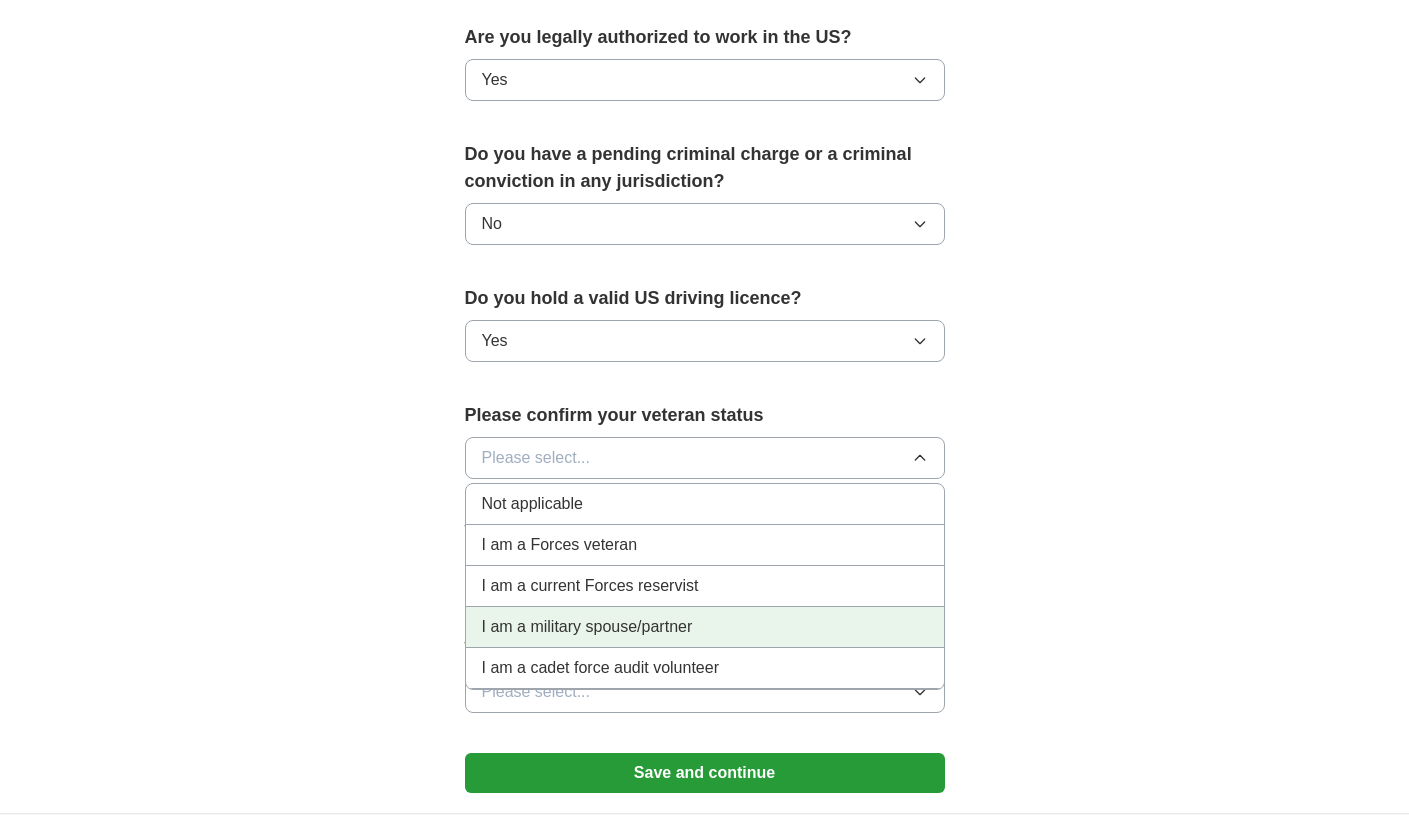 scroll, scrollTop: 1064, scrollLeft: 0, axis: vertical 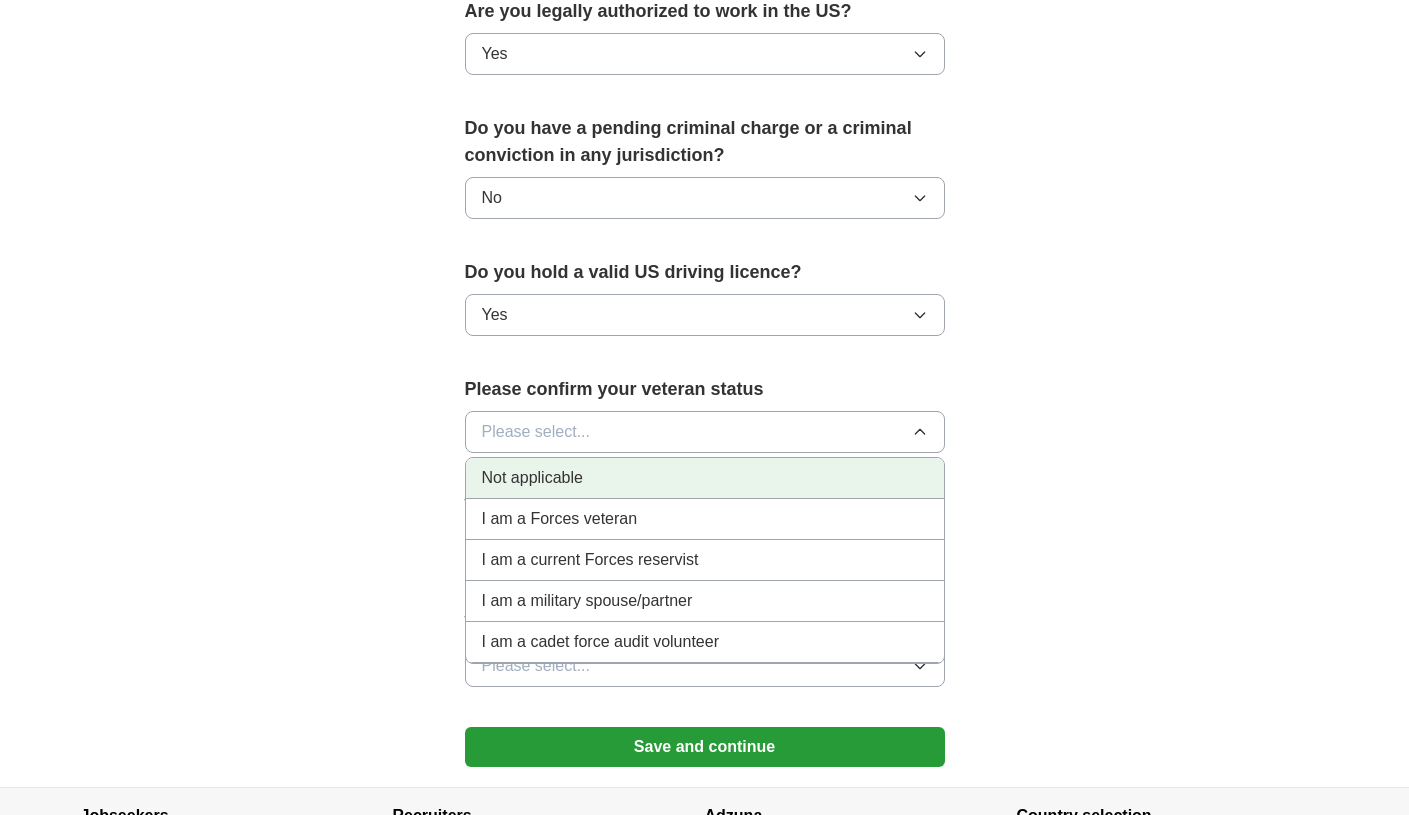 click on "Not applicable" at bounding box center (532, 478) 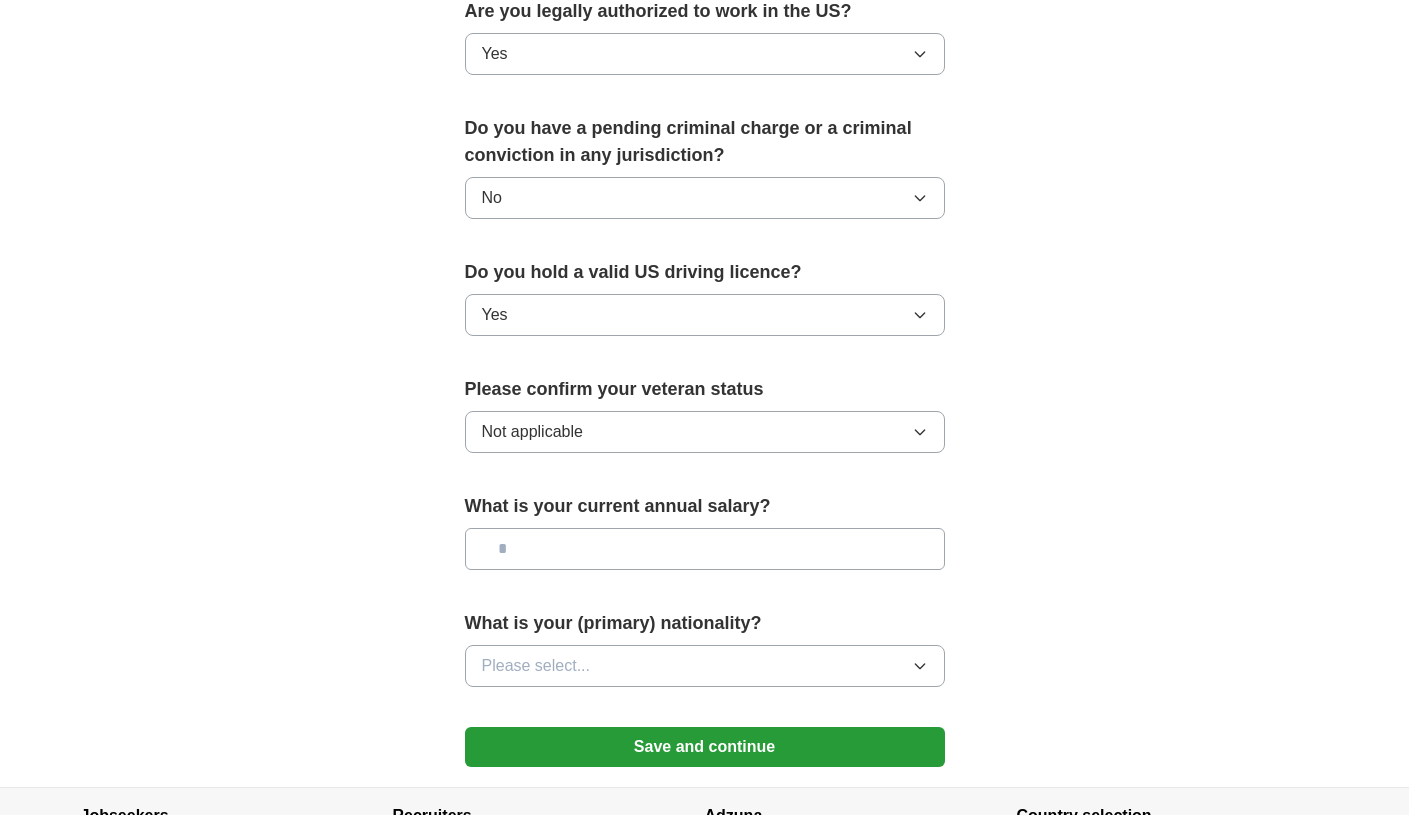 click at bounding box center (705, 549) 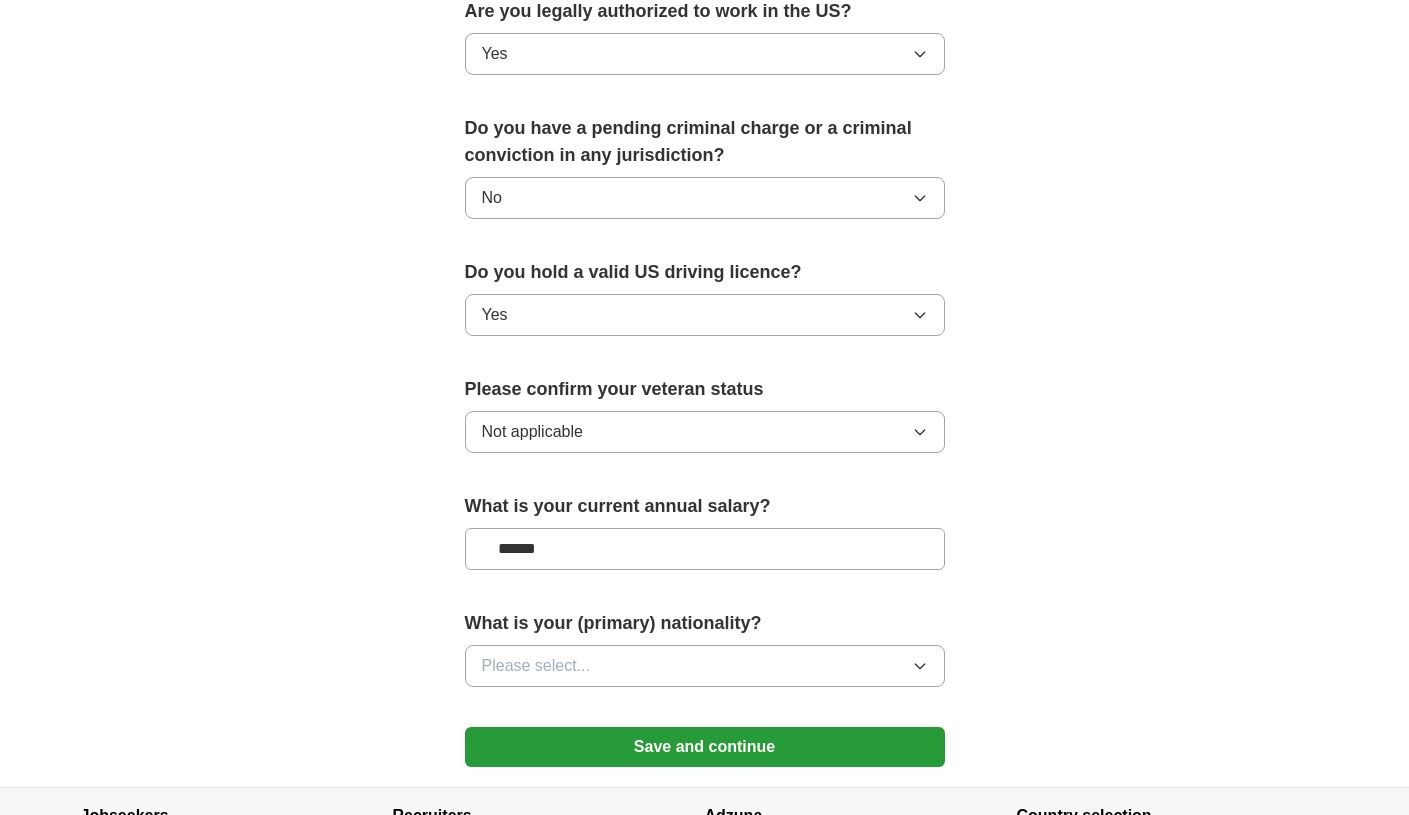 type on "*******" 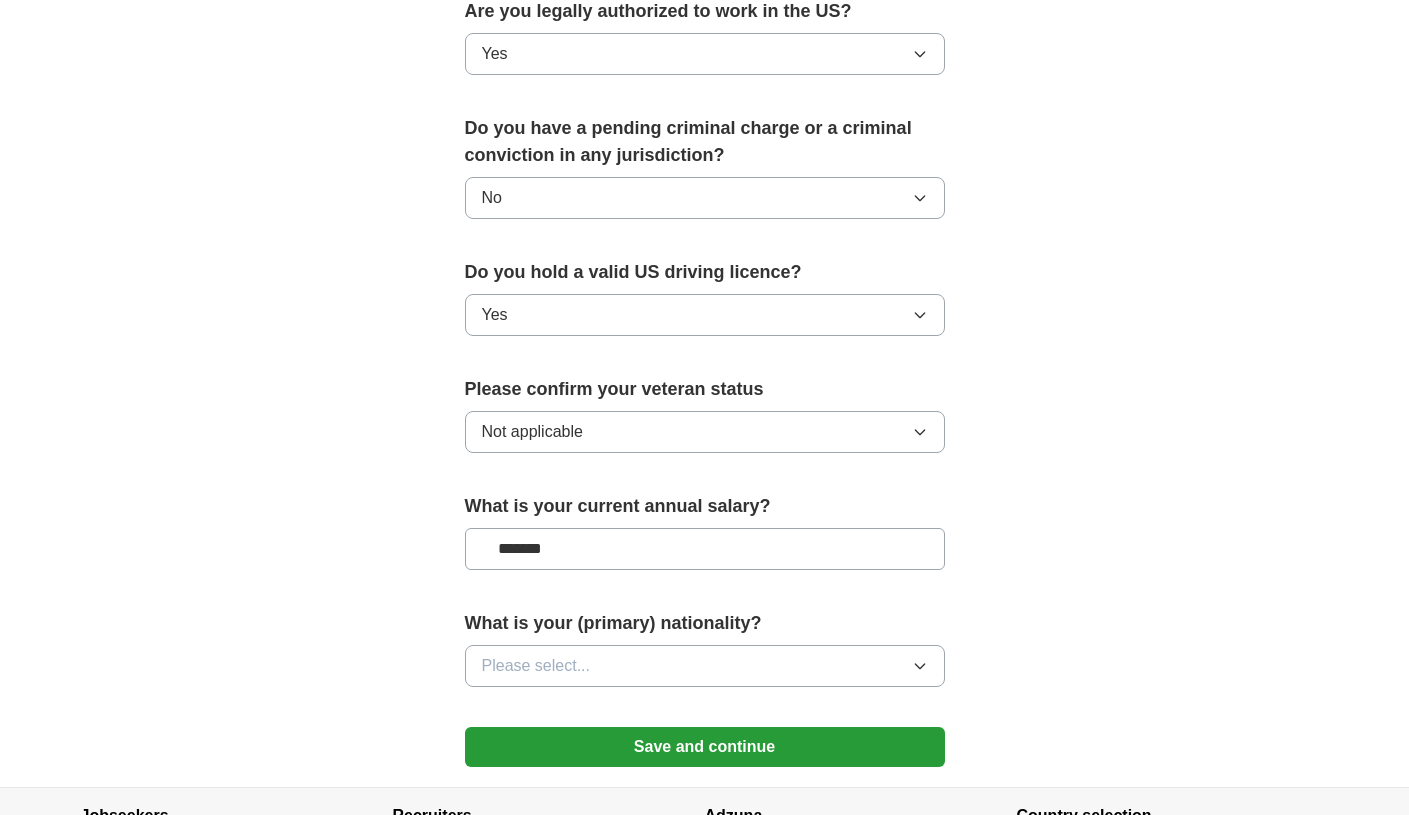 click on "Please select..." at bounding box center (705, 666) 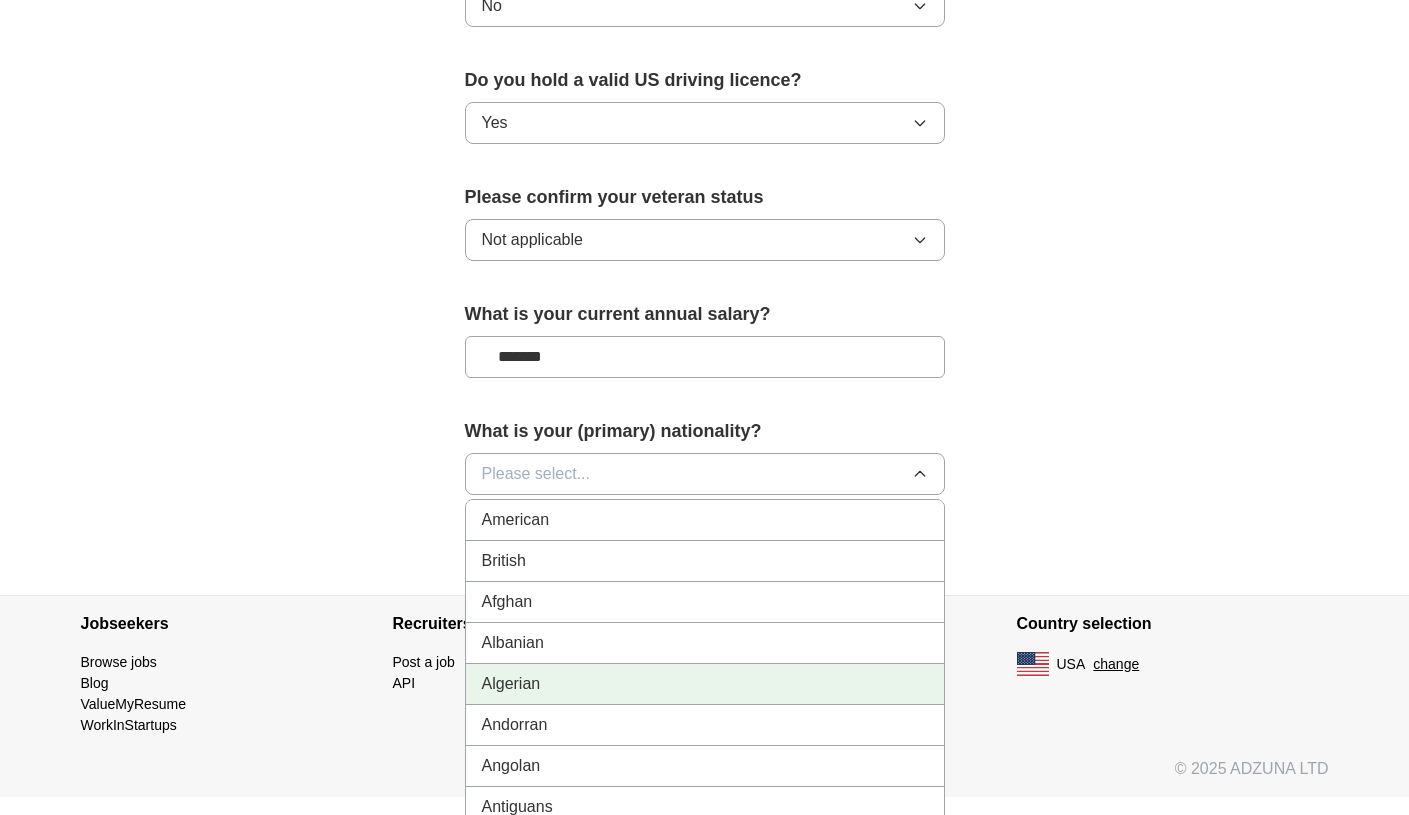 scroll, scrollTop: 1258, scrollLeft: 0, axis: vertical 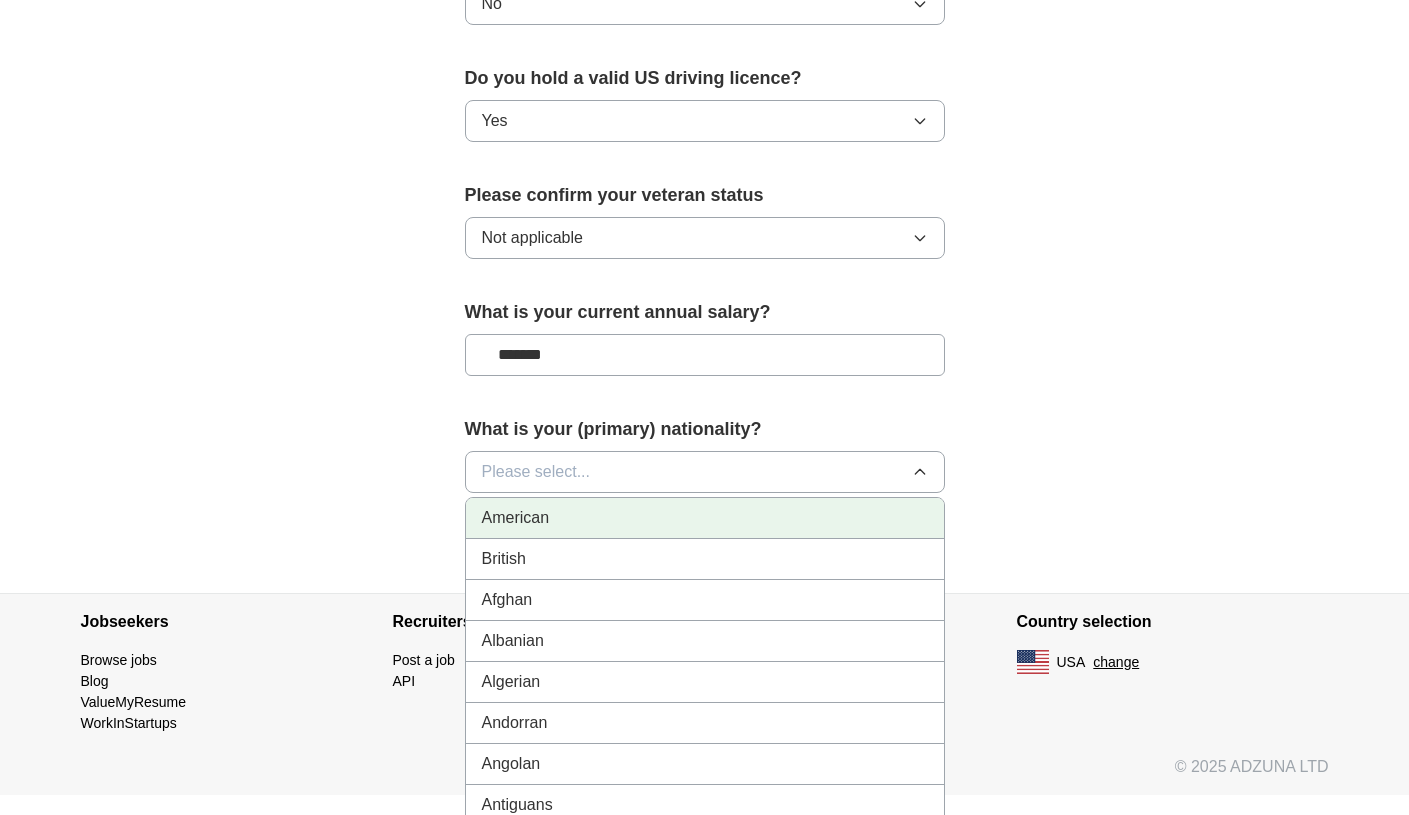 click on "American" at bounding box center (705, 518) 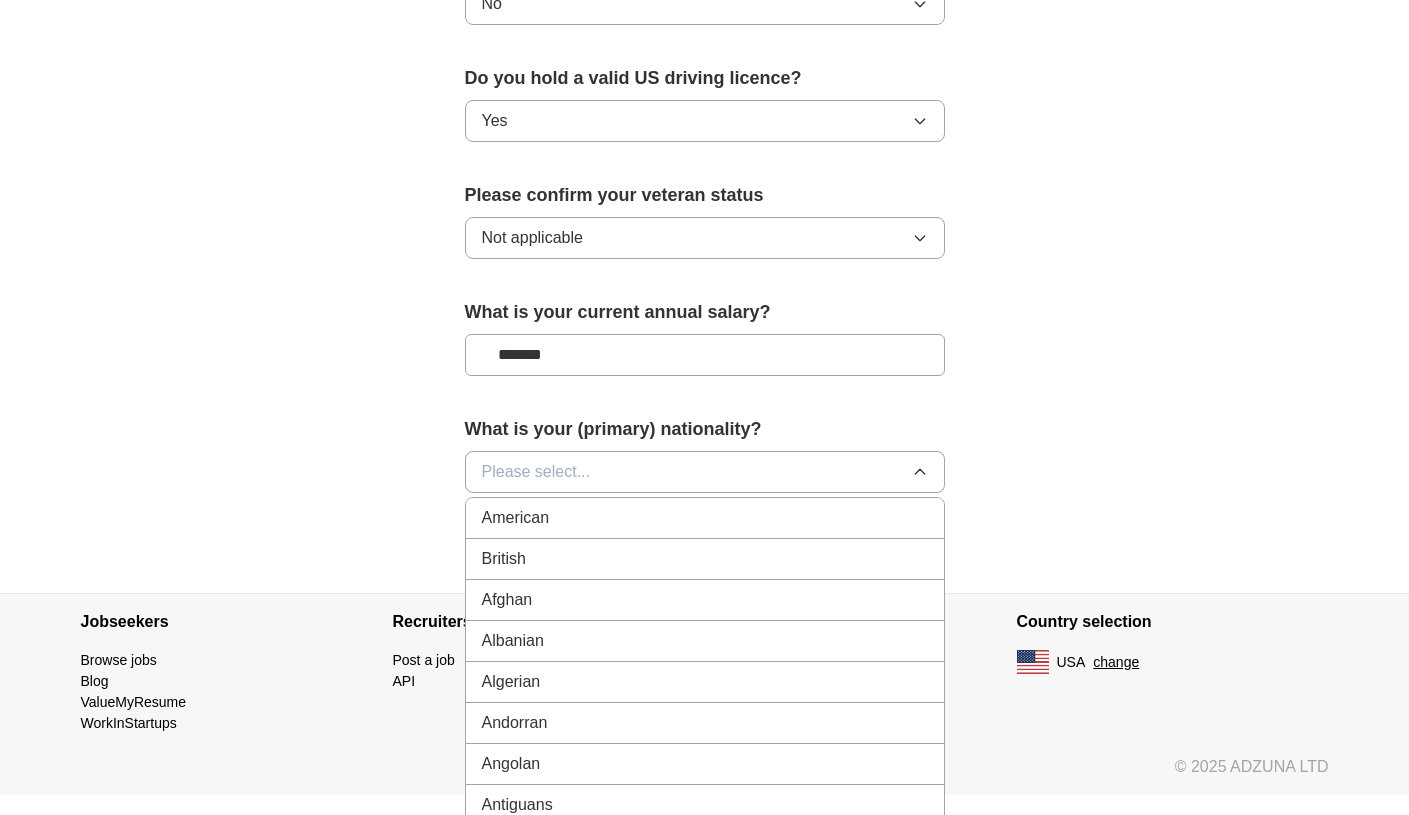 scroll, scrollTop: 1240, scrollLeft: 0, axis: vertical 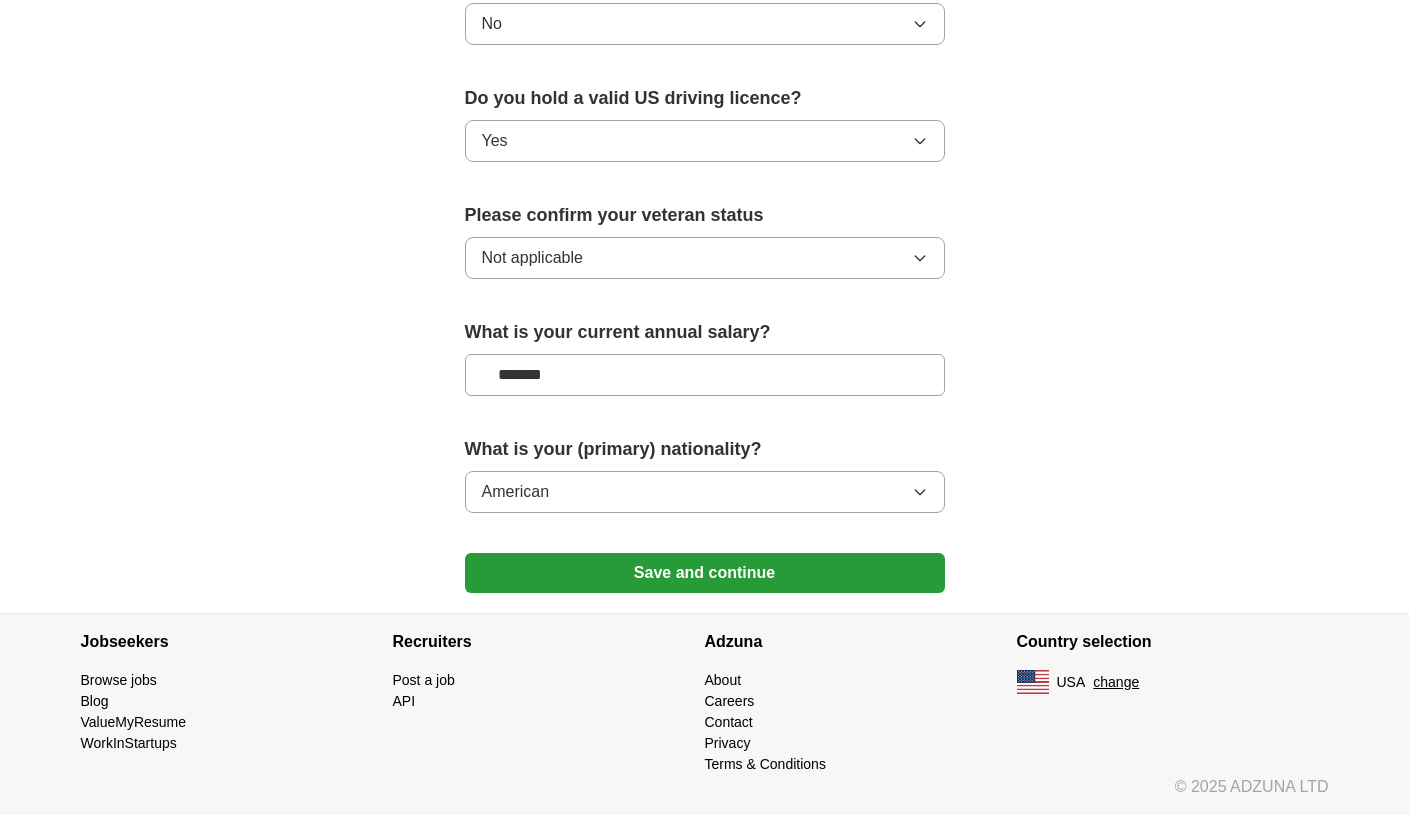 click on "Save and continue" at bounding box center (705, 573) 